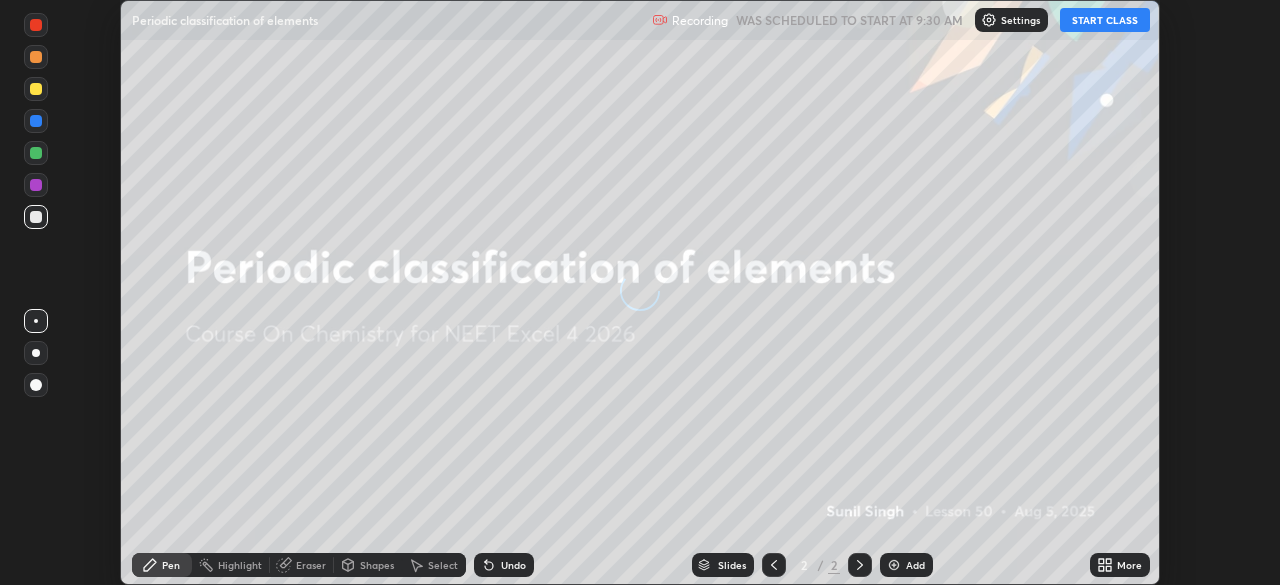 scroll, scrollTop: 0, scrollLeft: 0, axis: both 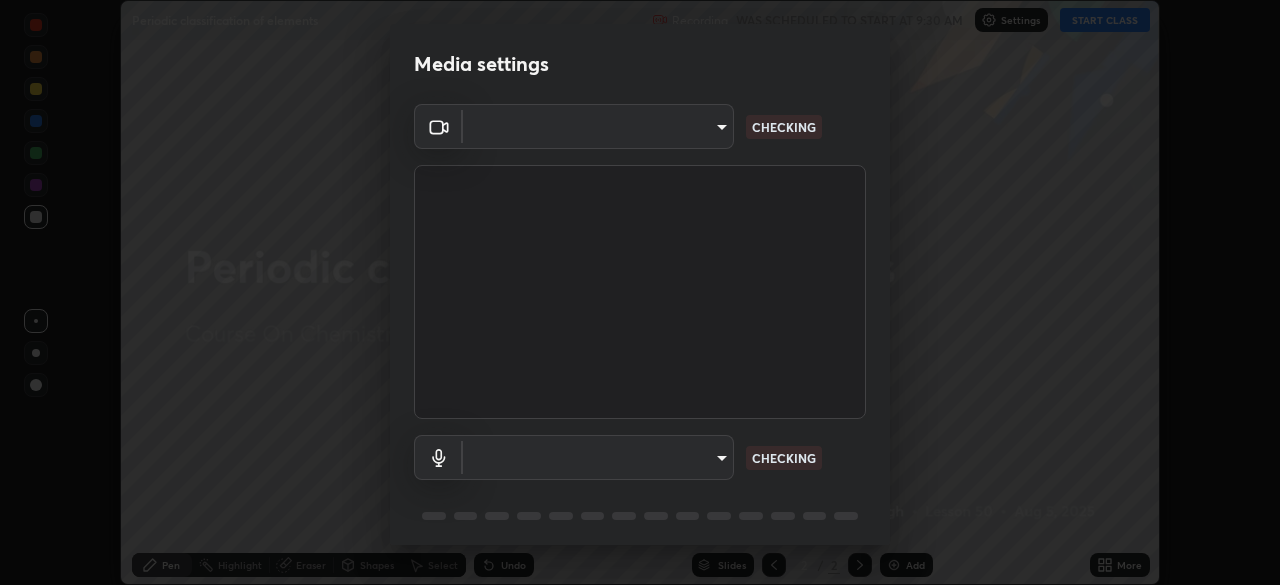 type on "b6d43a0201c377cd3575a75f153ec5d0f3e4dbb9f65f31adcc094efdfdde2c03" 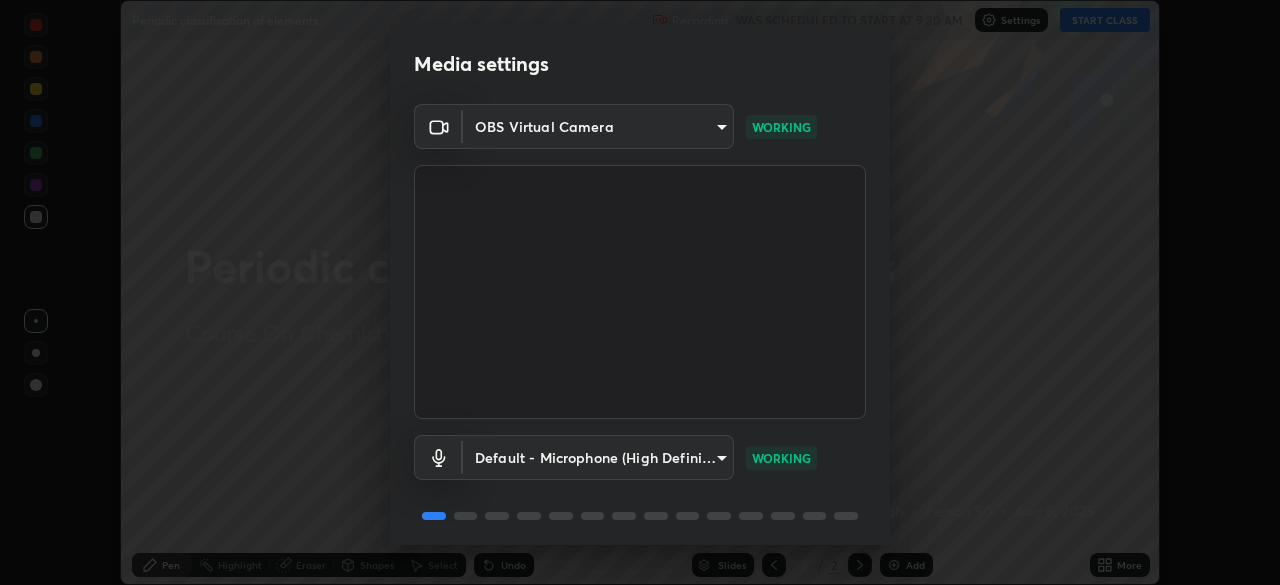 scroll, scrollTop: 71, scrollLeft: 0, axis: vertical 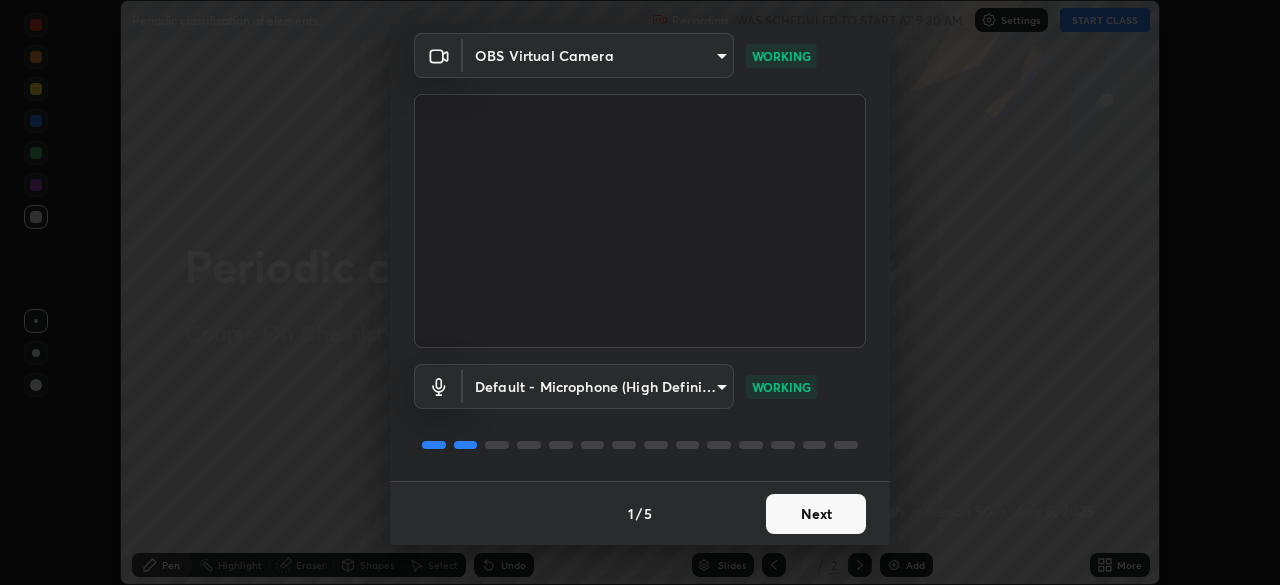 click on "Next" at bounding box center [816, 514] 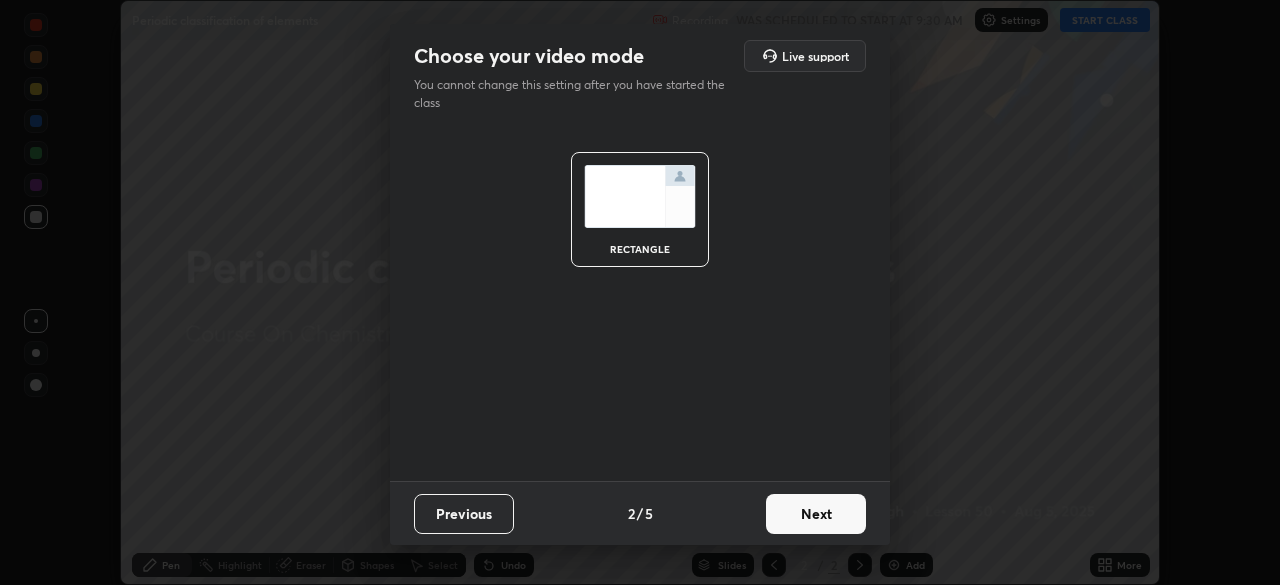 scroll, scrollTop: 0, scrollLeft: 0, axis: both 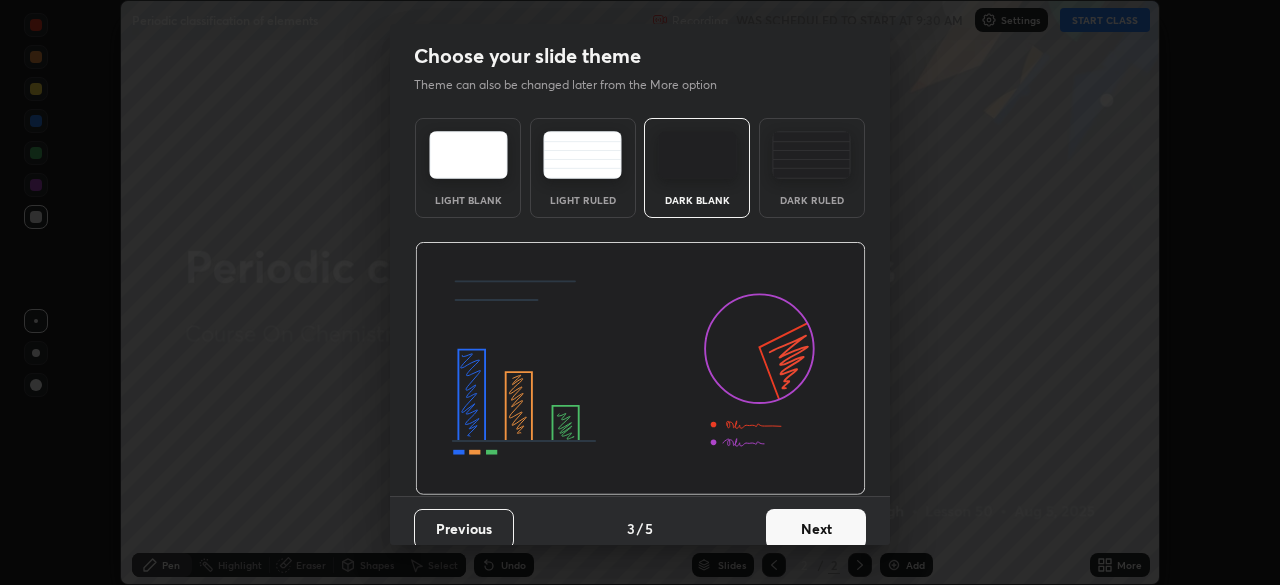 click at bounding box center (811, 155) 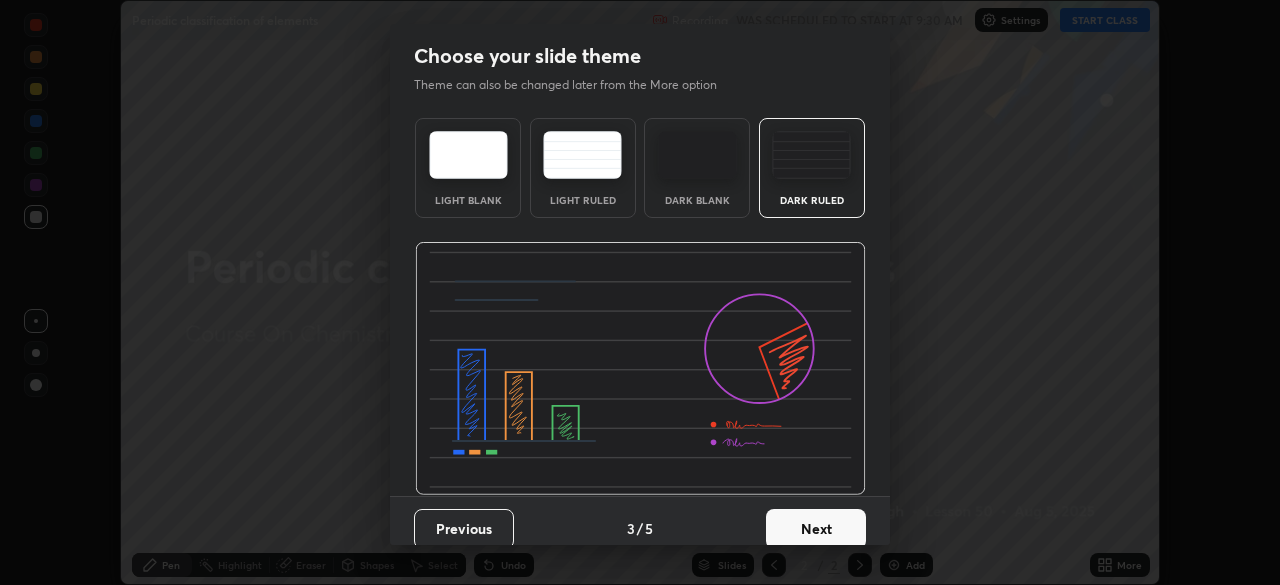 click on "Next" at bounding box center (816, 529) 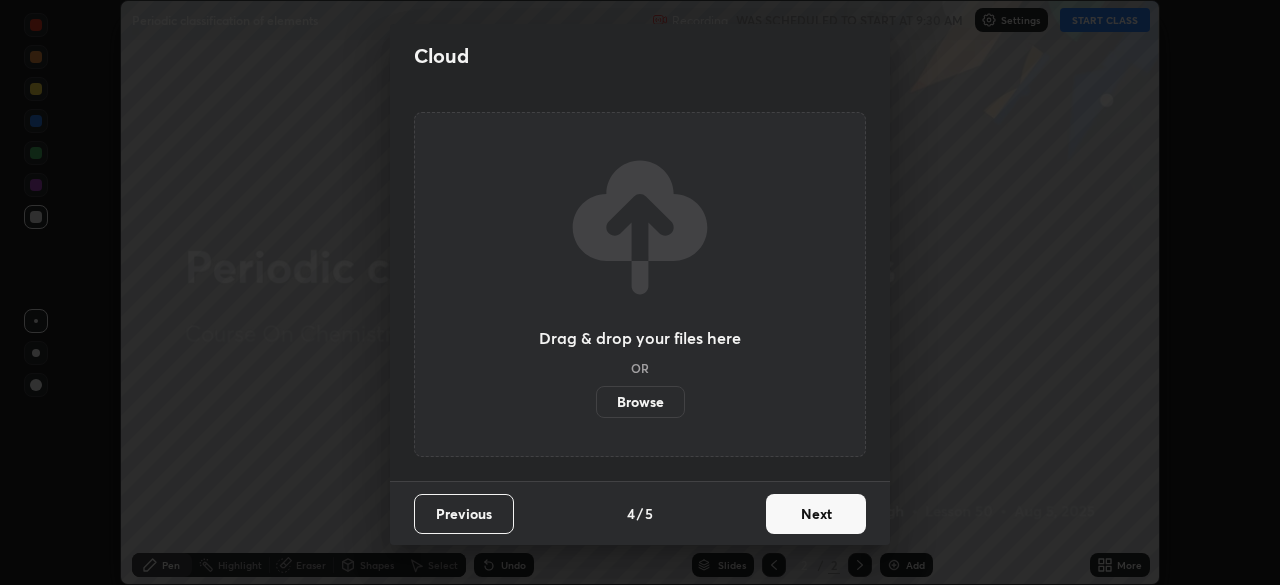 click on "Next" at bounding box center [816, 514] 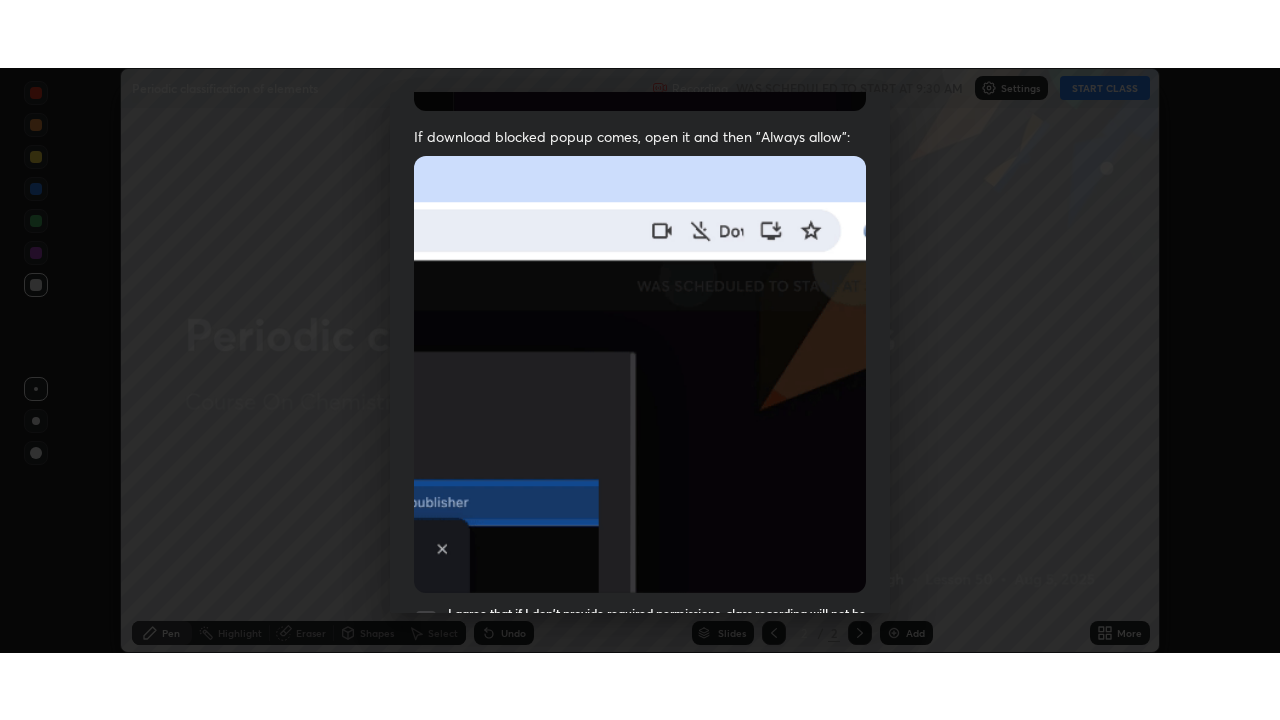 scroll, scrollTop: 479, scrollLeft: 0, axis: vertical 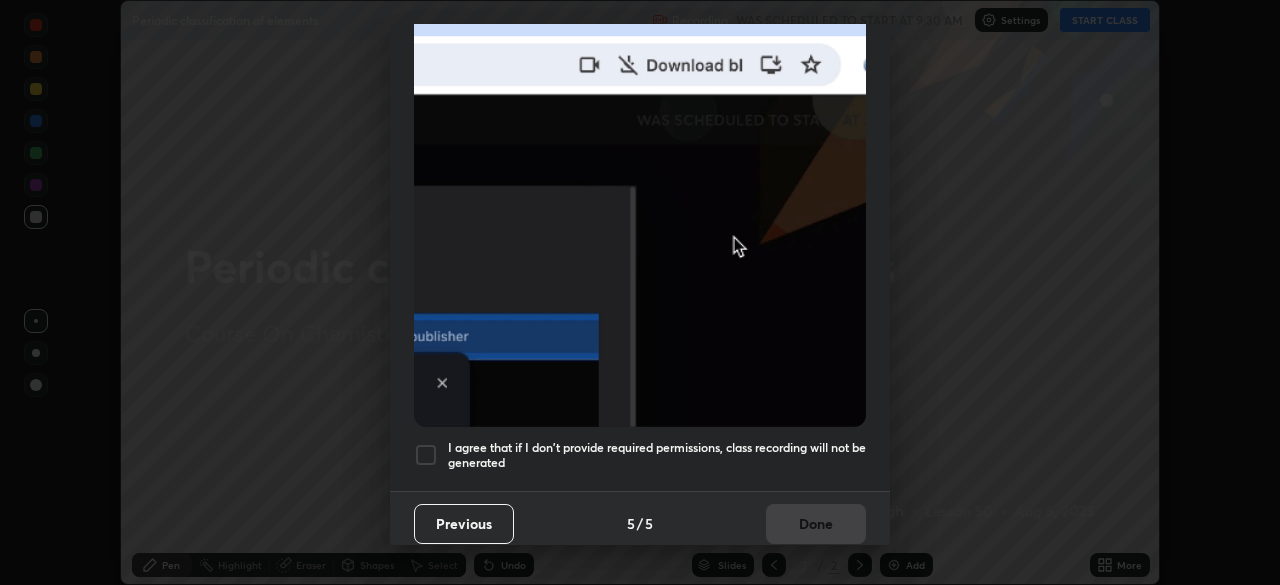 click at bounding box center [426, 455] 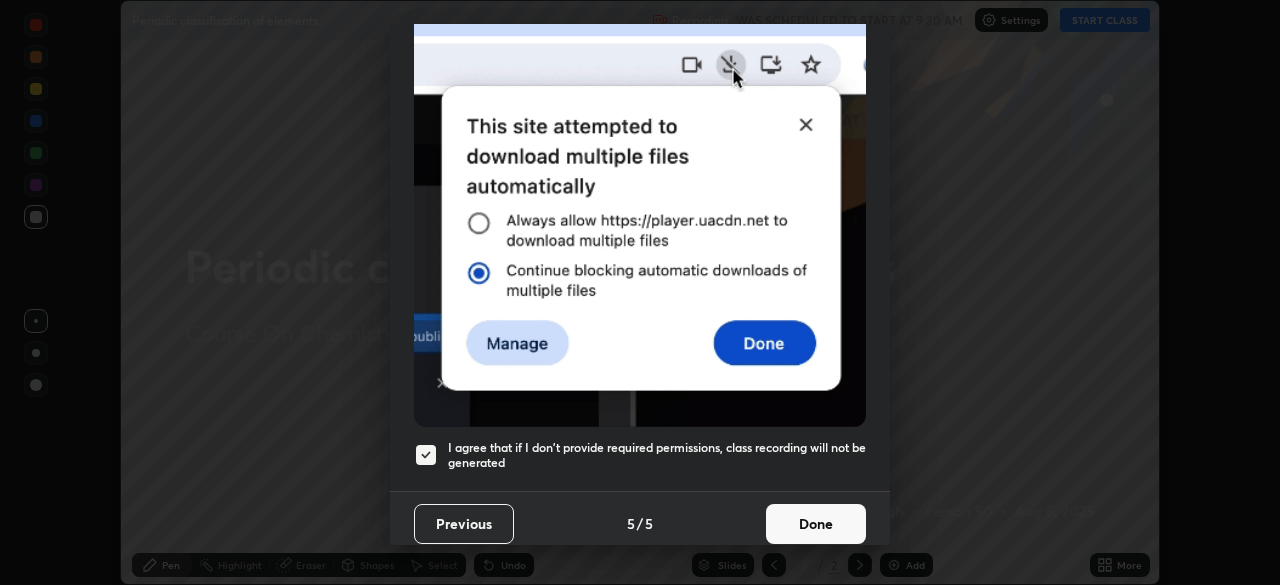 click on "Done" at bounding box center [816, 524] 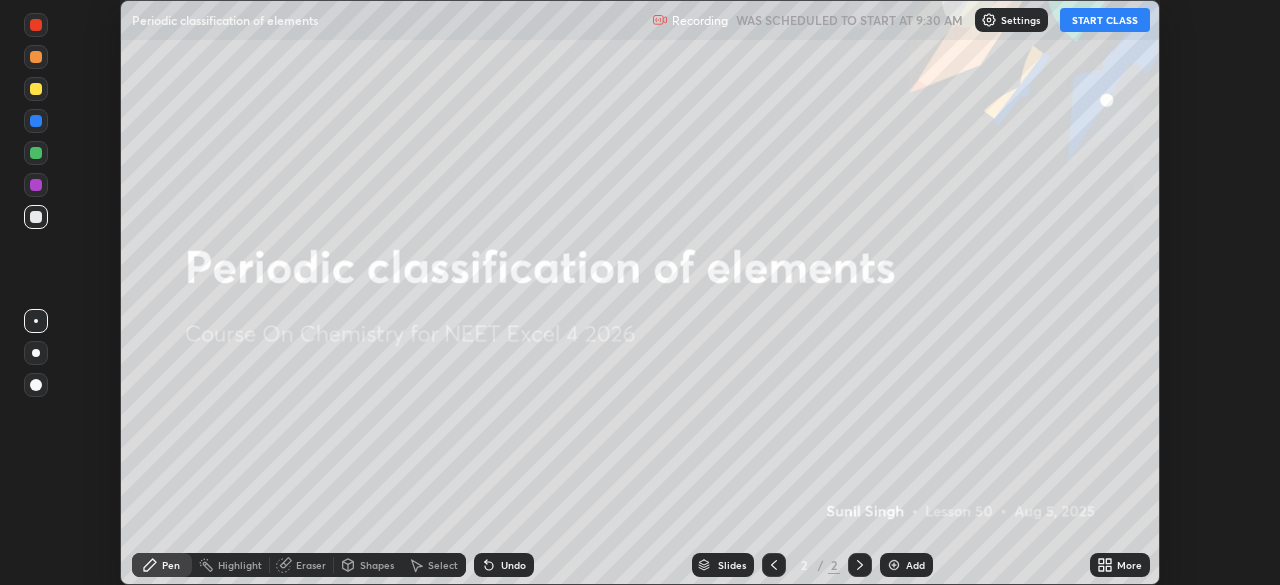 click on "START CLASS" at bounding box center [1105, 20] 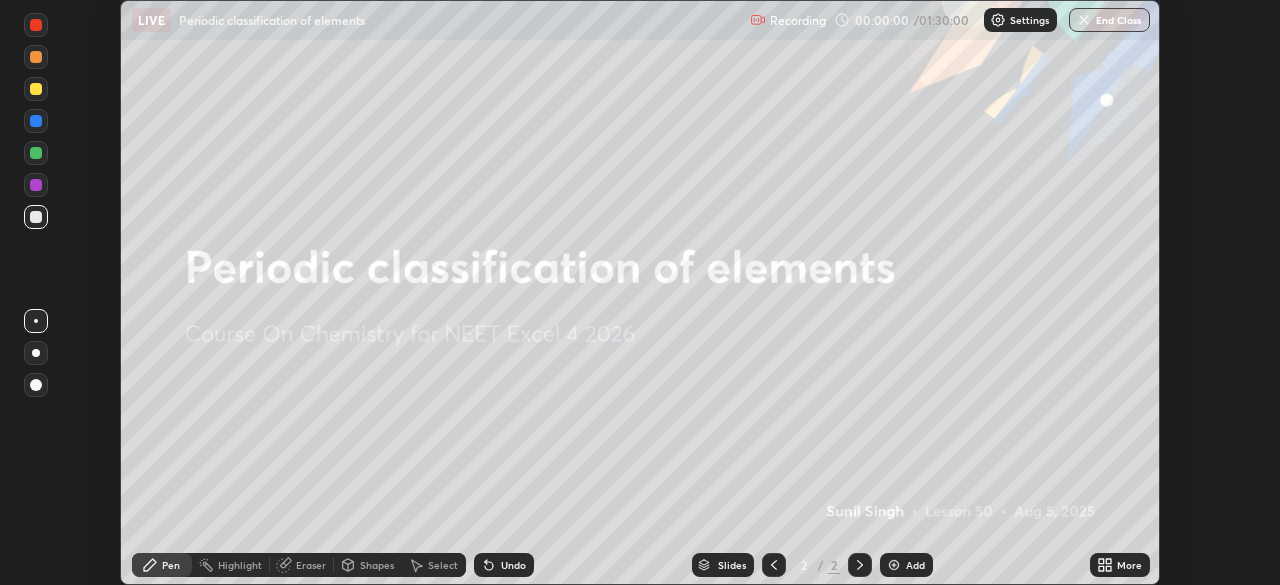 click on "More" at bounding box center [1129, 565] 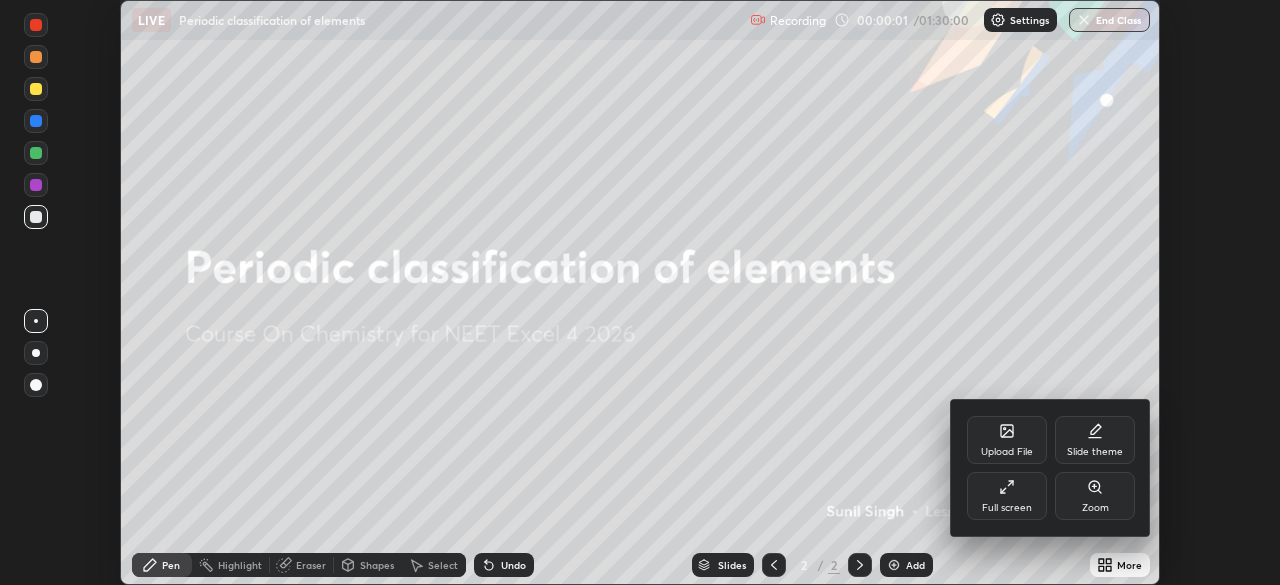 click 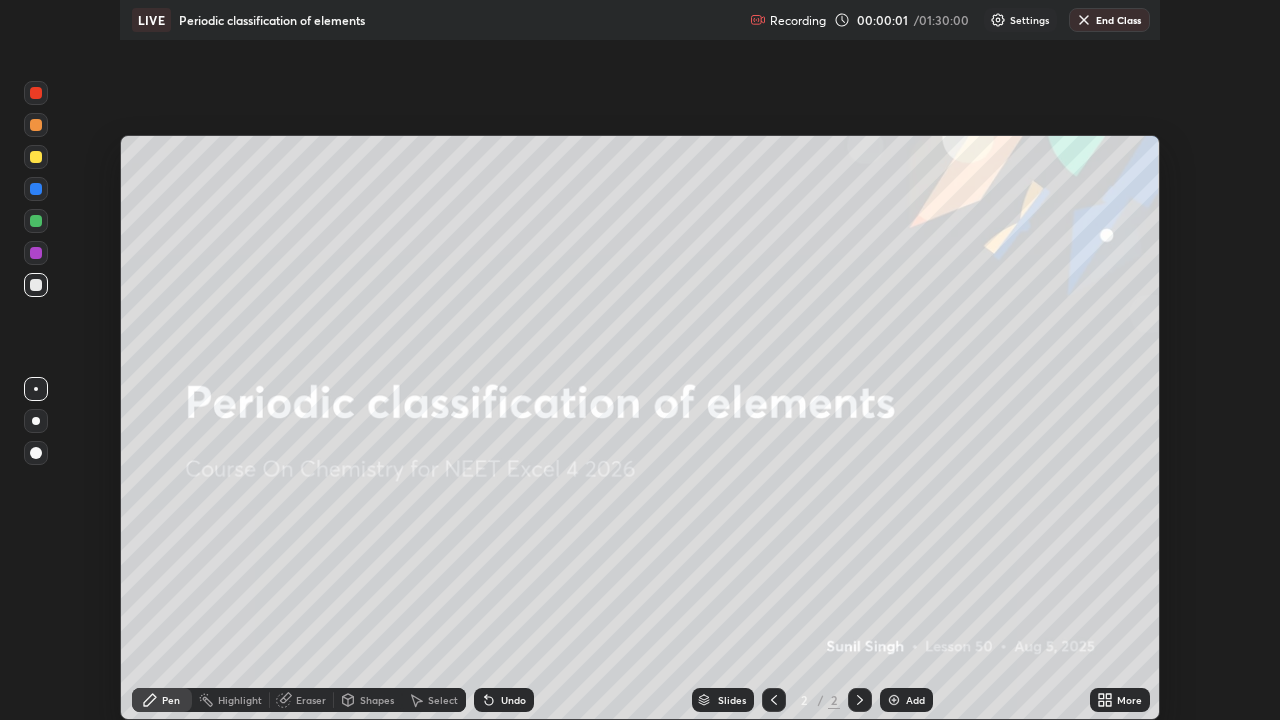 scroll, scrollTop: 99280, scrollLeft: 98720, axis: both 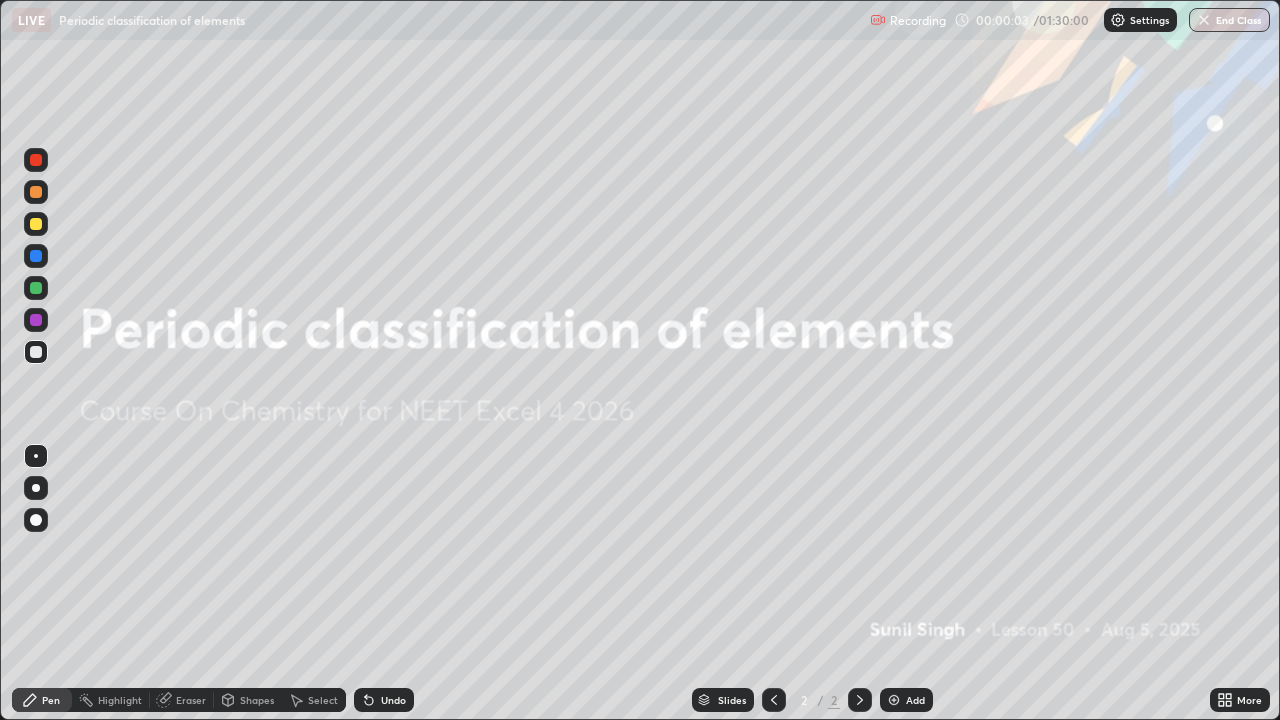 click on "Add" at bounding box center [906, 700] 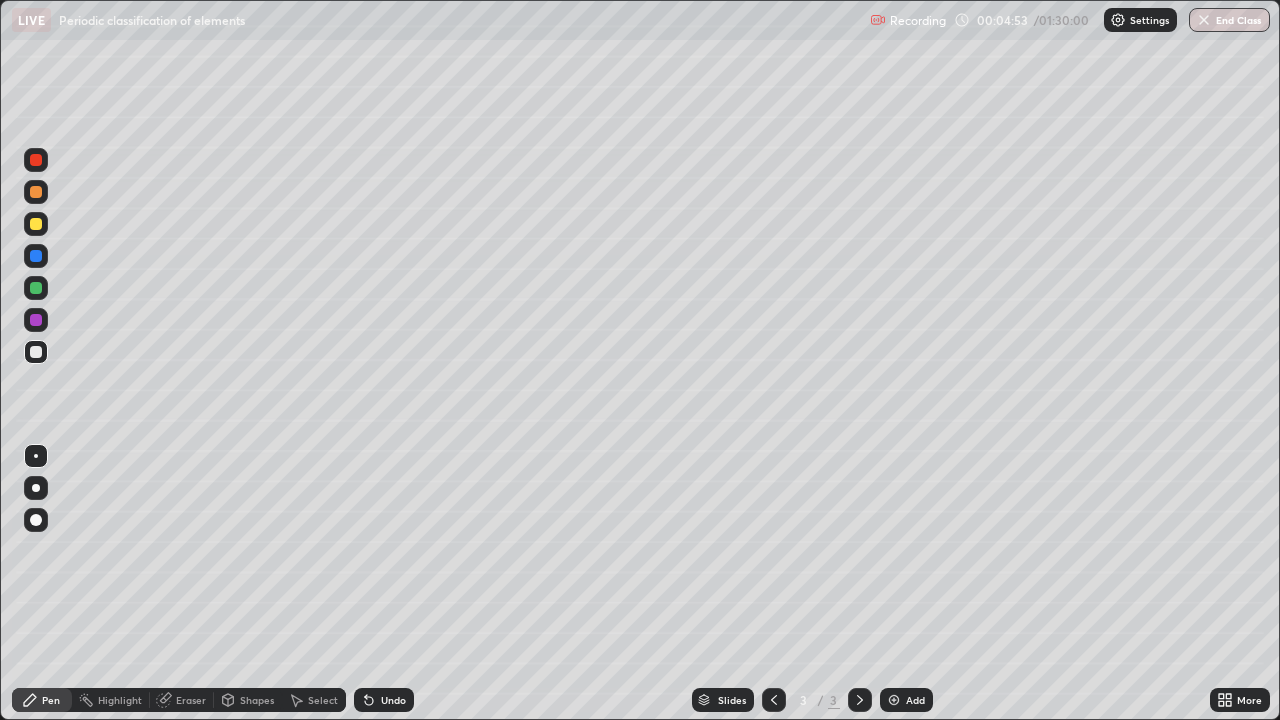 click on "Add" at bounding box center (906, 700) 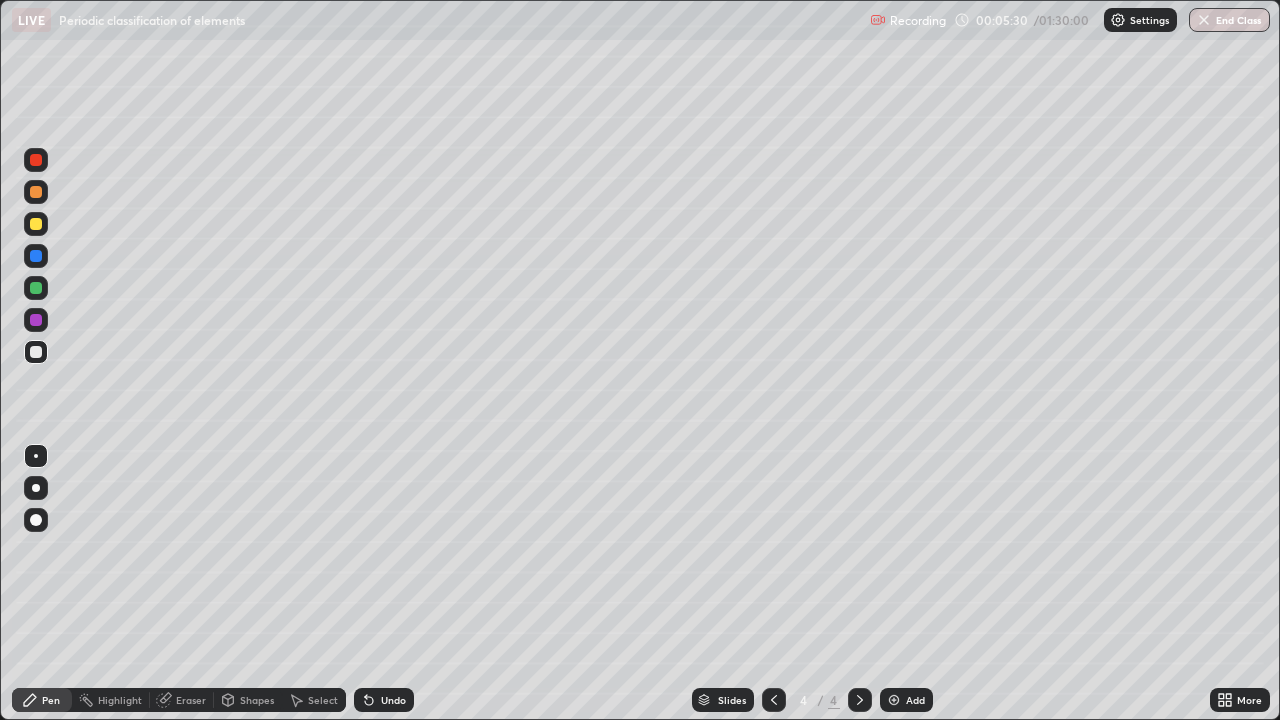 click on "Undo" at bounding box center (384, 700) 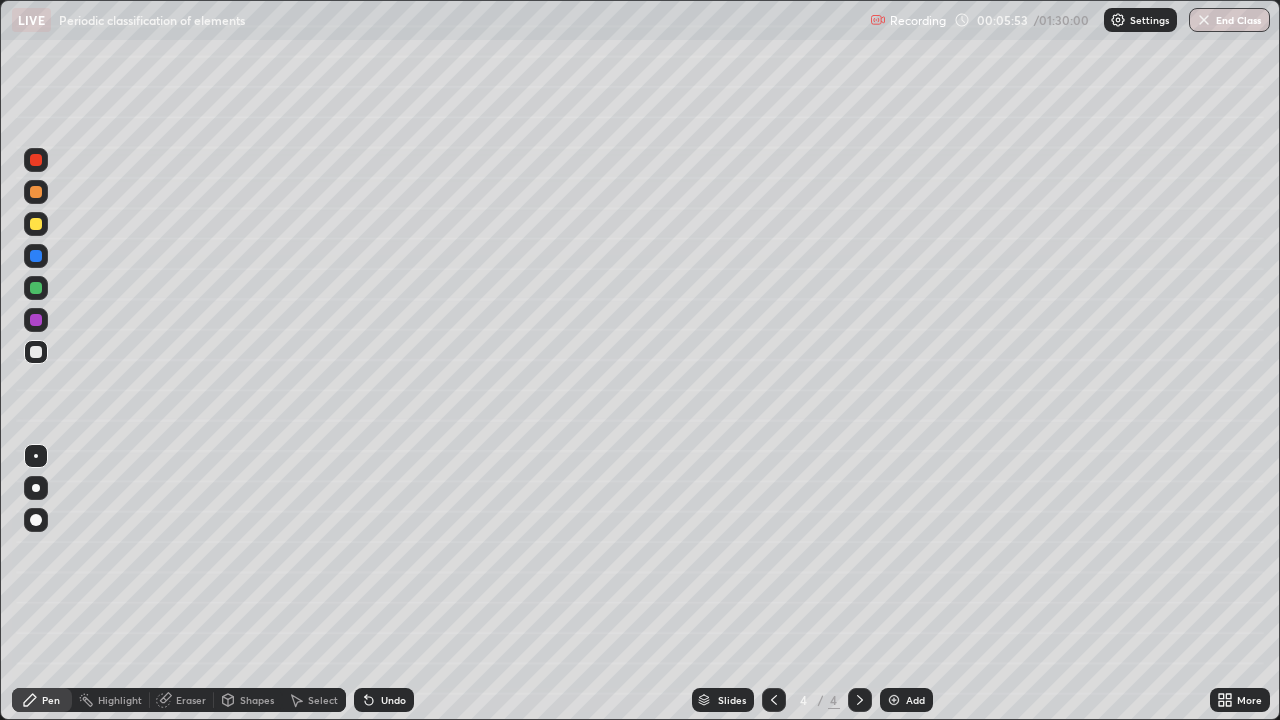 click at bounding box center [36, 288] 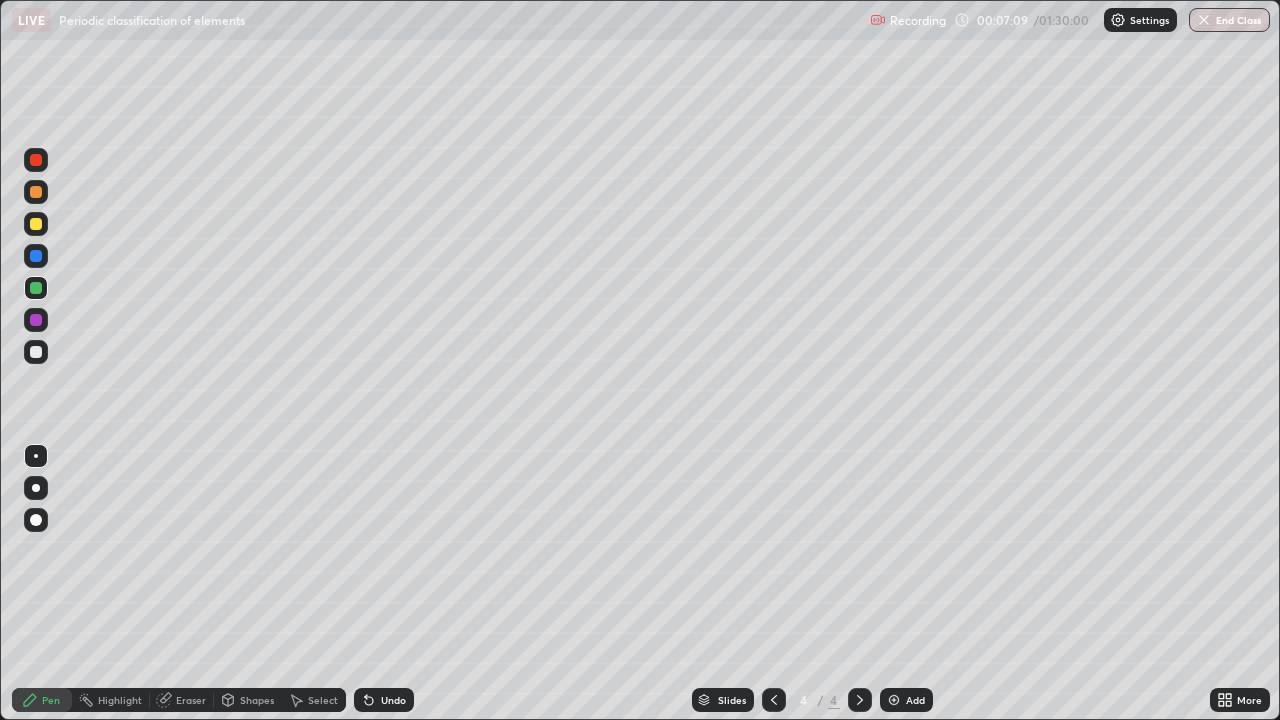 click at bounding box center (36, 352) 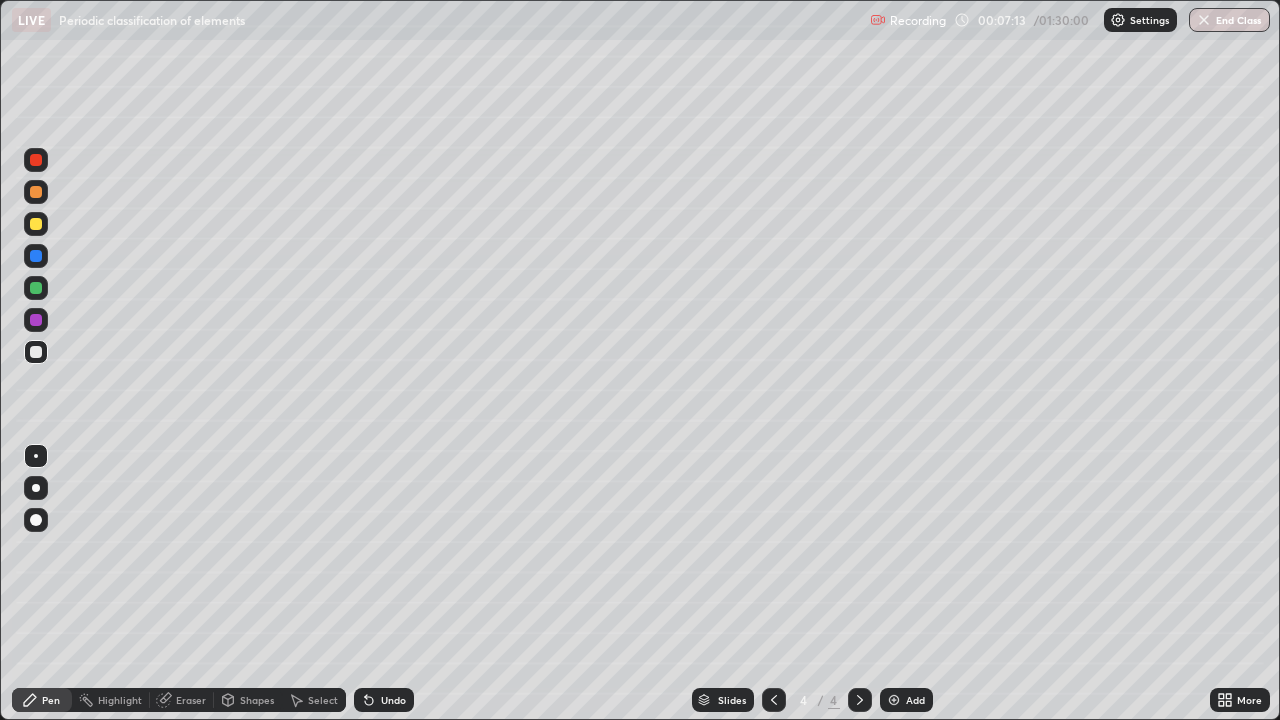 click on "Undo" at bounding box center [384, 700] 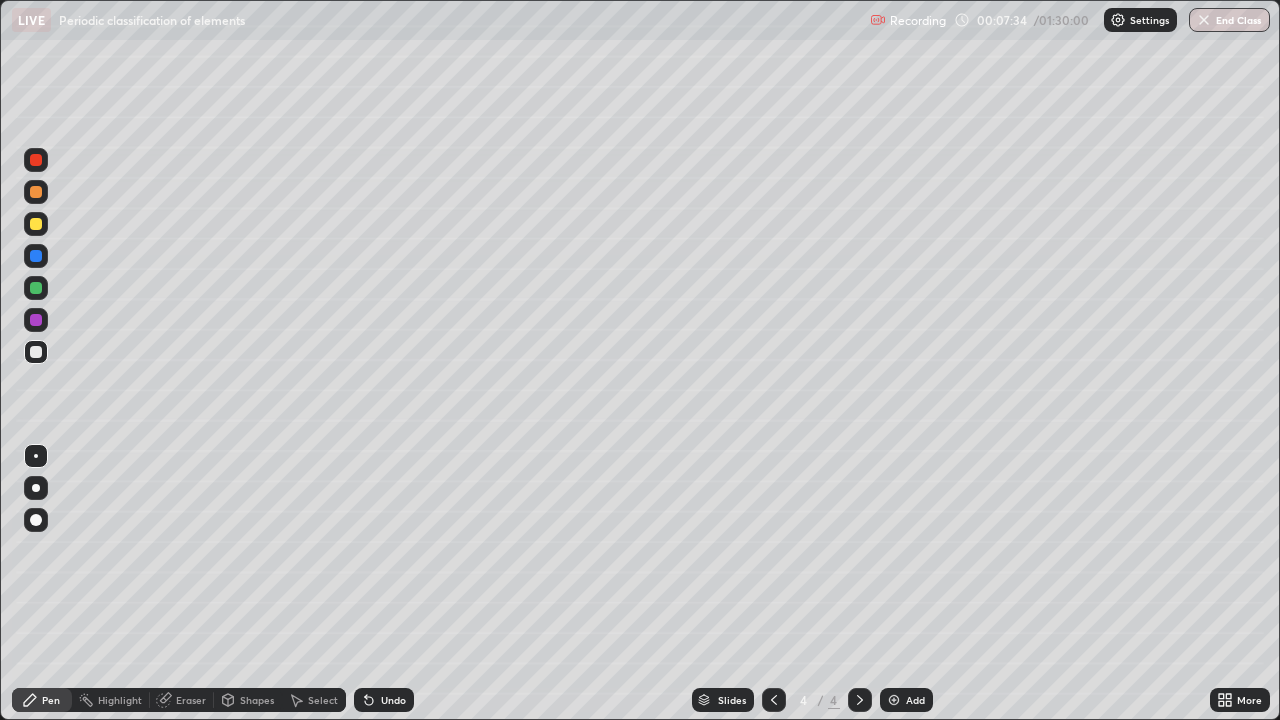 click on "Undo" at bounding box center [393, 700] 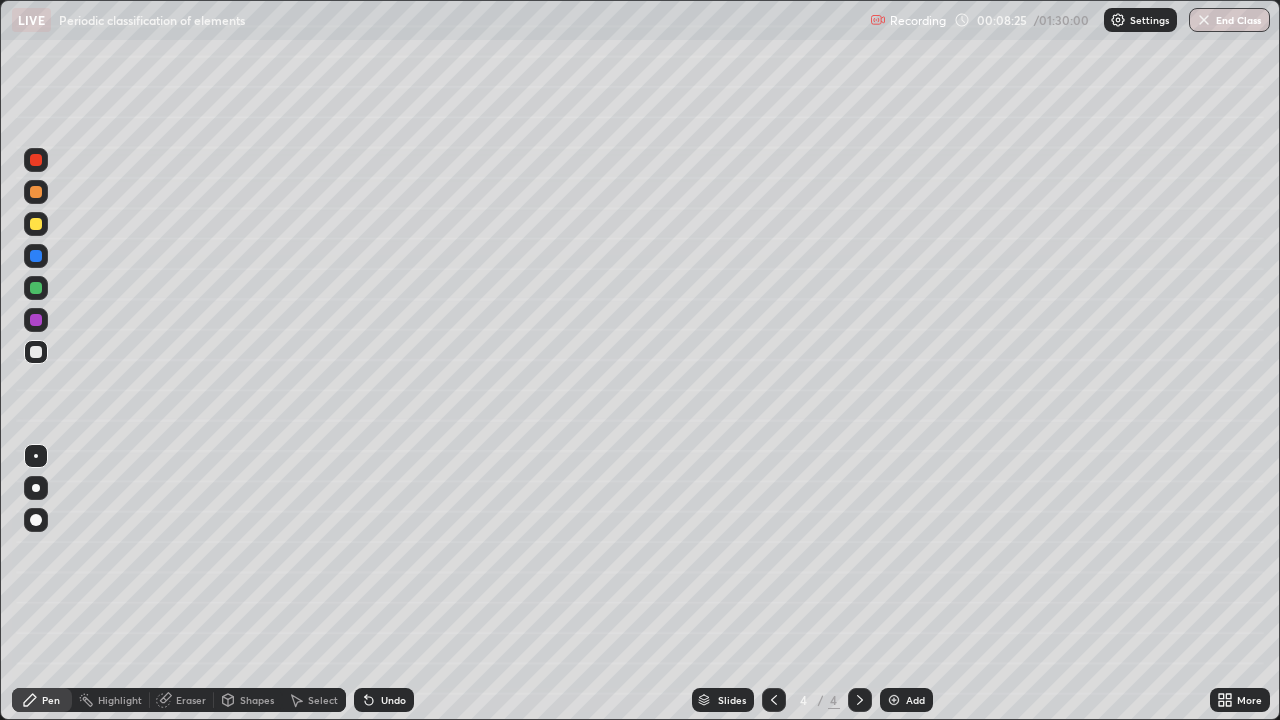 click on "Undo" at bounding box center (384, 700) 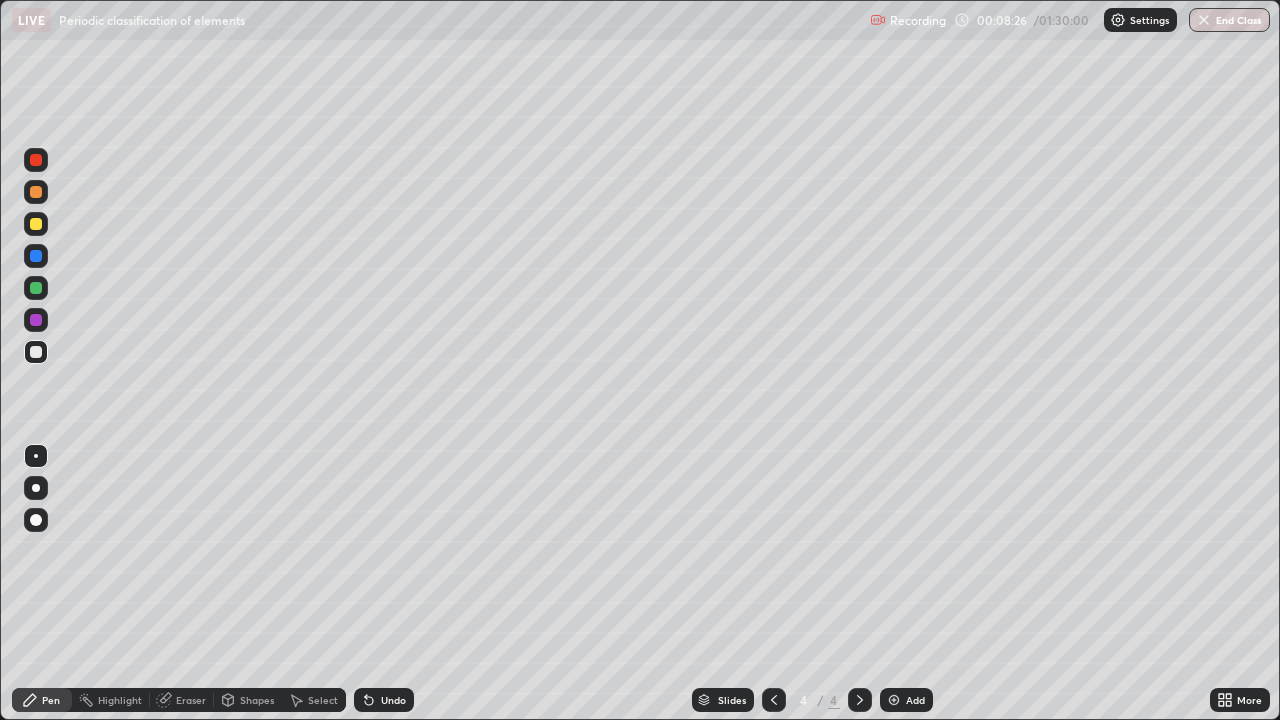 click on "Undo" at bounding box center [393, 700] 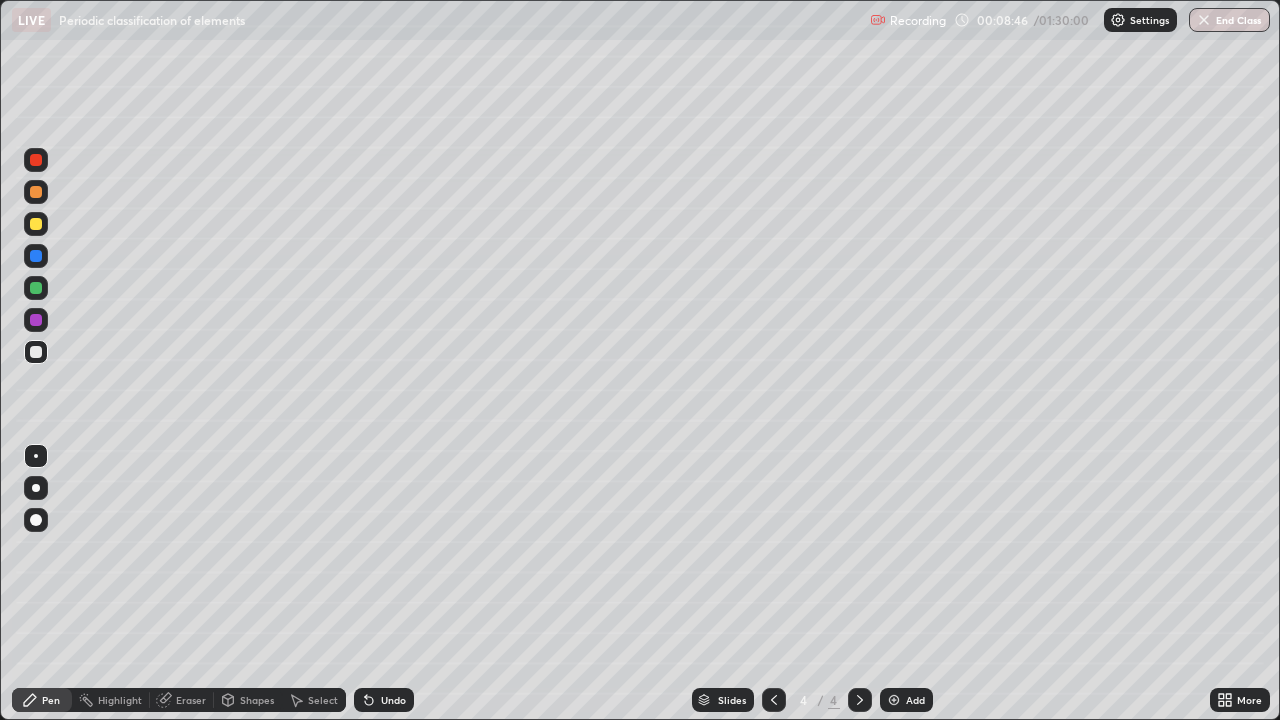 click on "Undo" at bounding box center [384, 700] 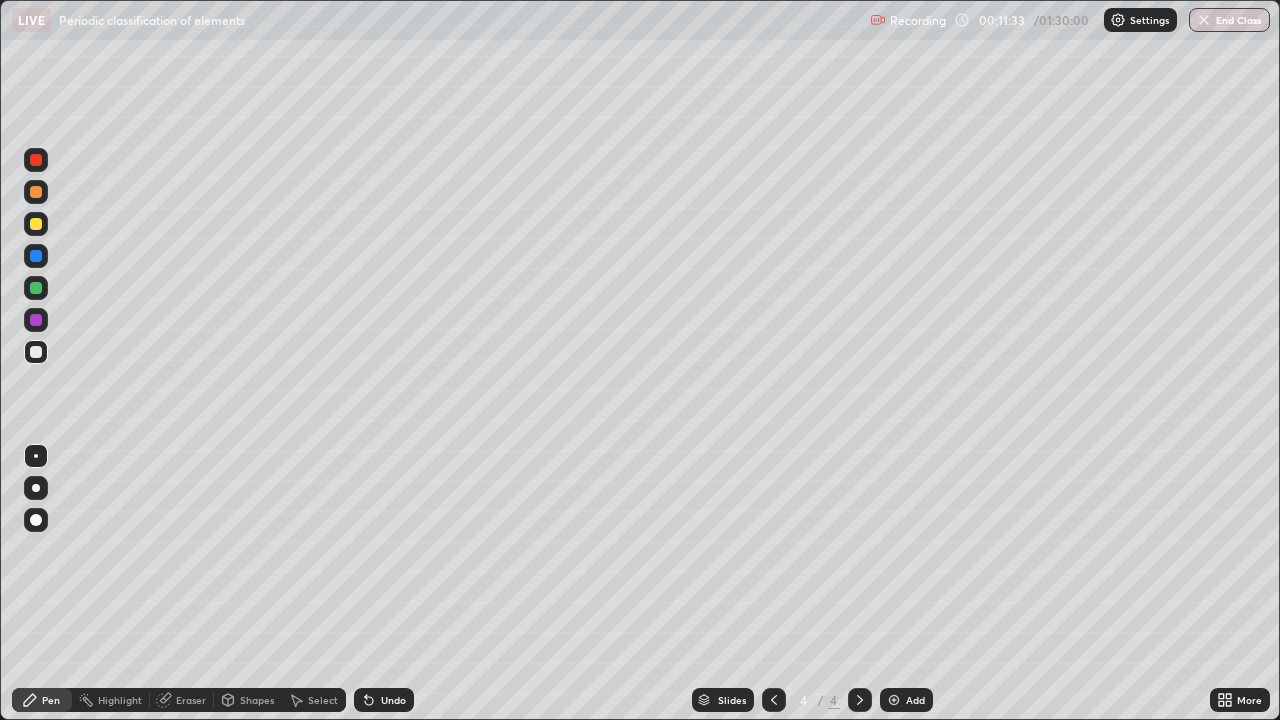 click on "Add" at bounding box center (915, 700) 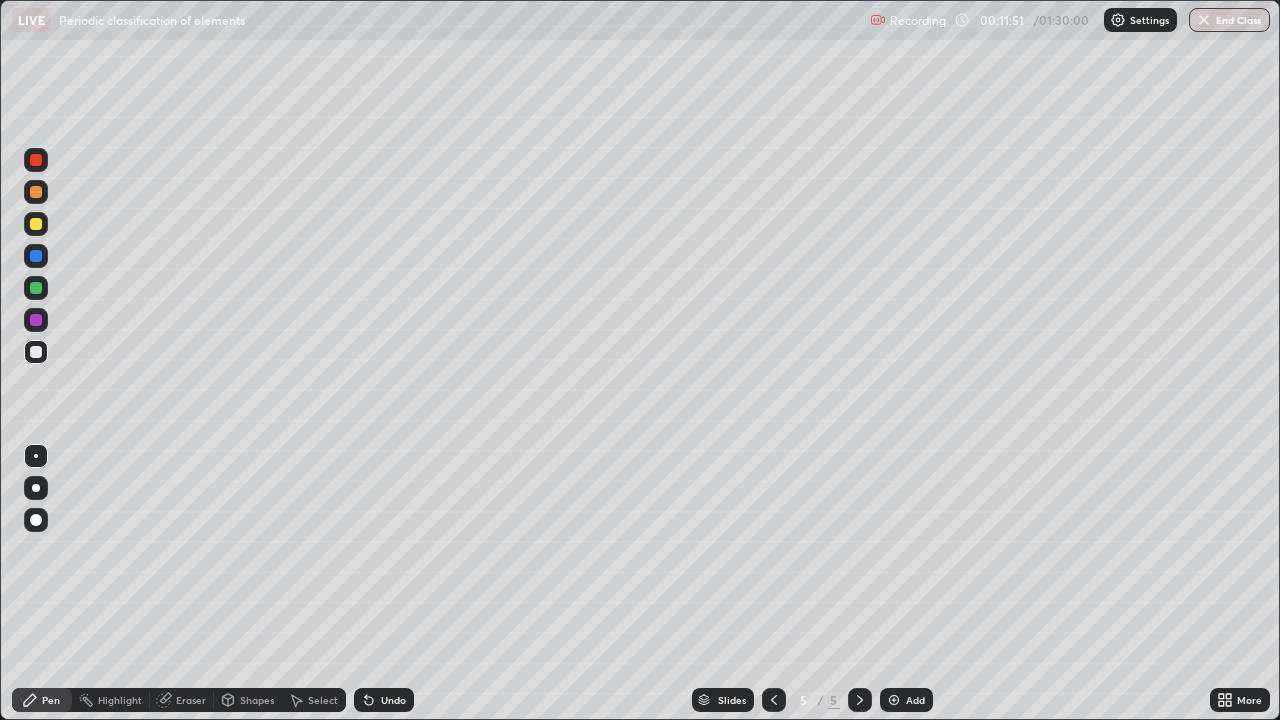 click on "Undo" at bounding box center (393, 700) 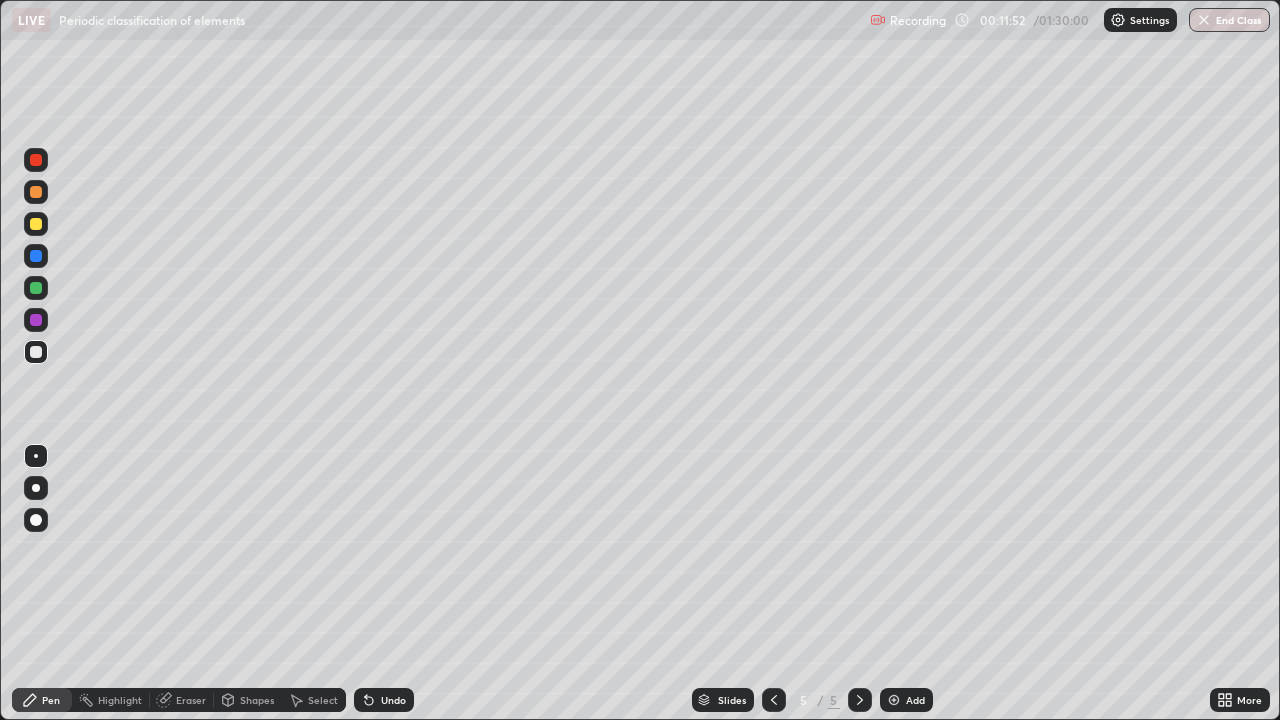 click on "Undo" at bounding box center [393, 700] 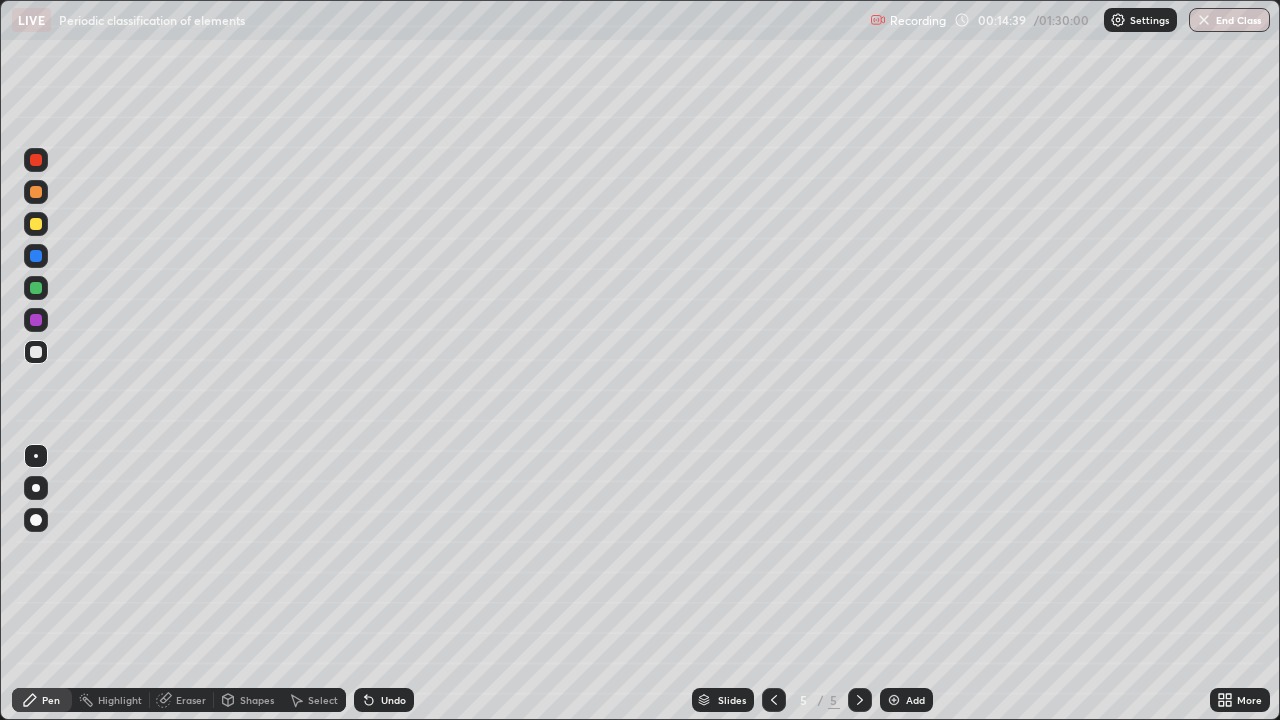 click on "Undo" at bounding box center [384, 700] 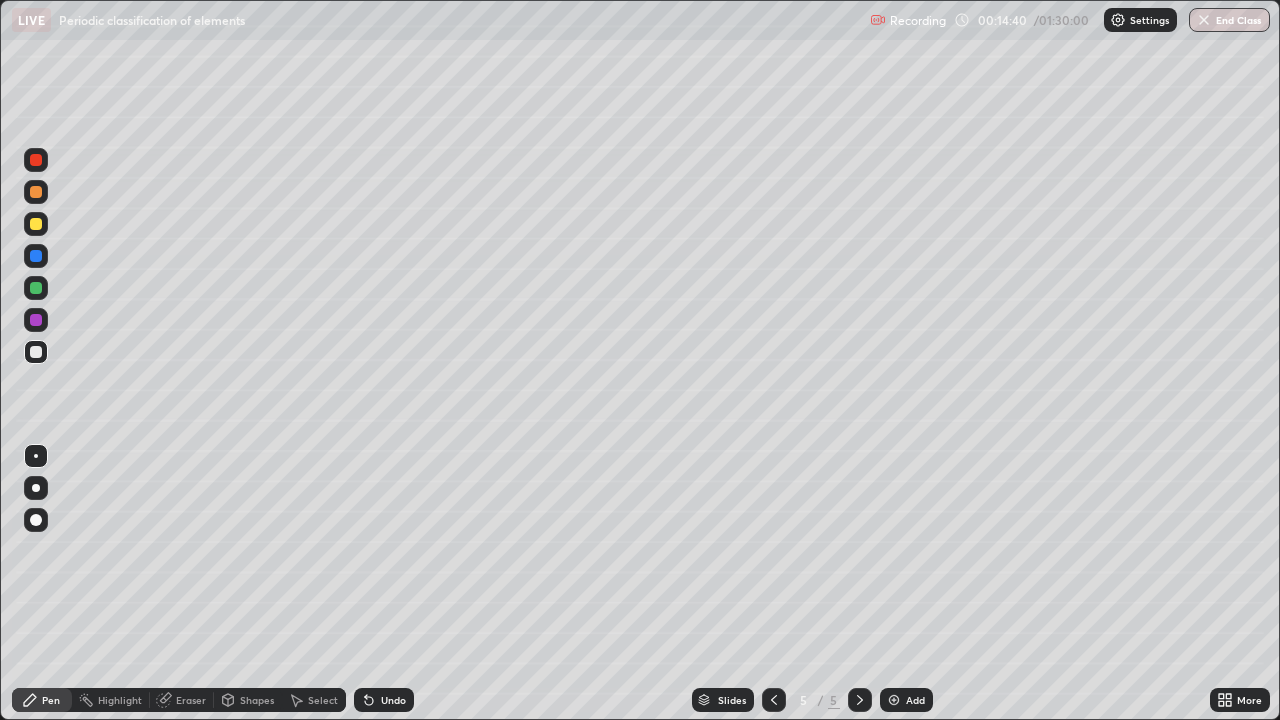 click on "Undo" at bounding box center [393, 700] 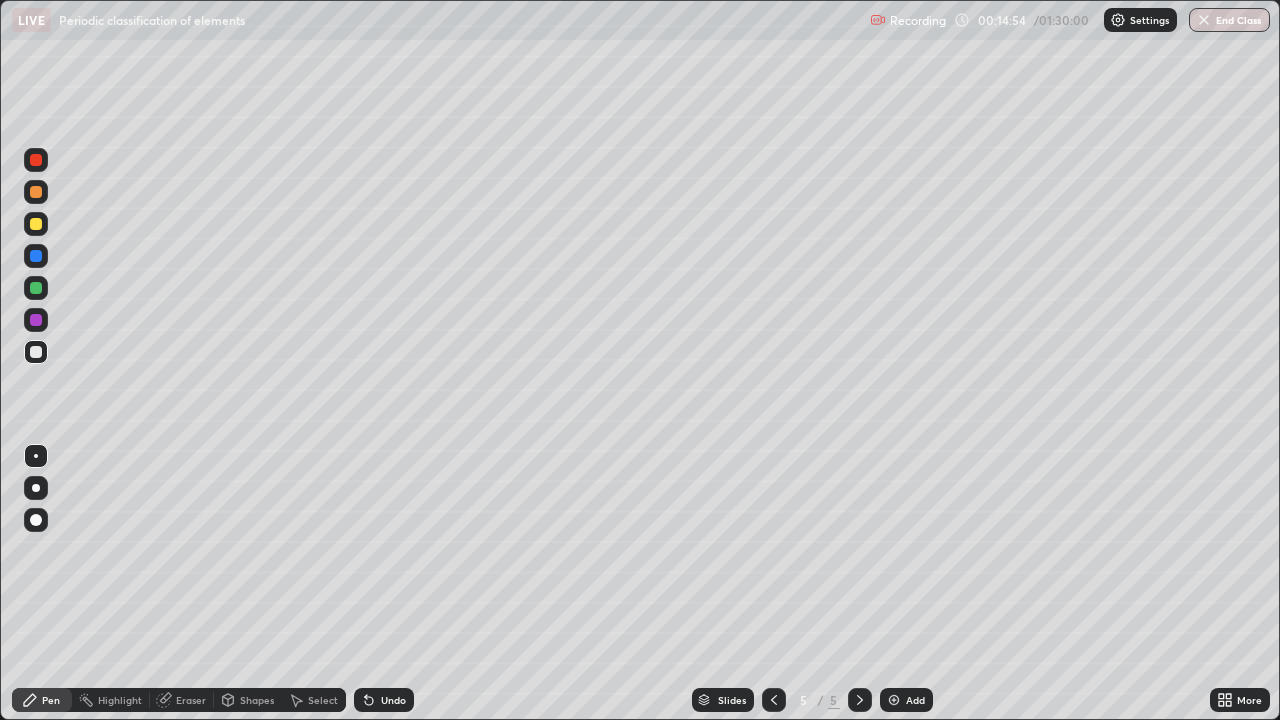 click at bounding box center [36, 288] 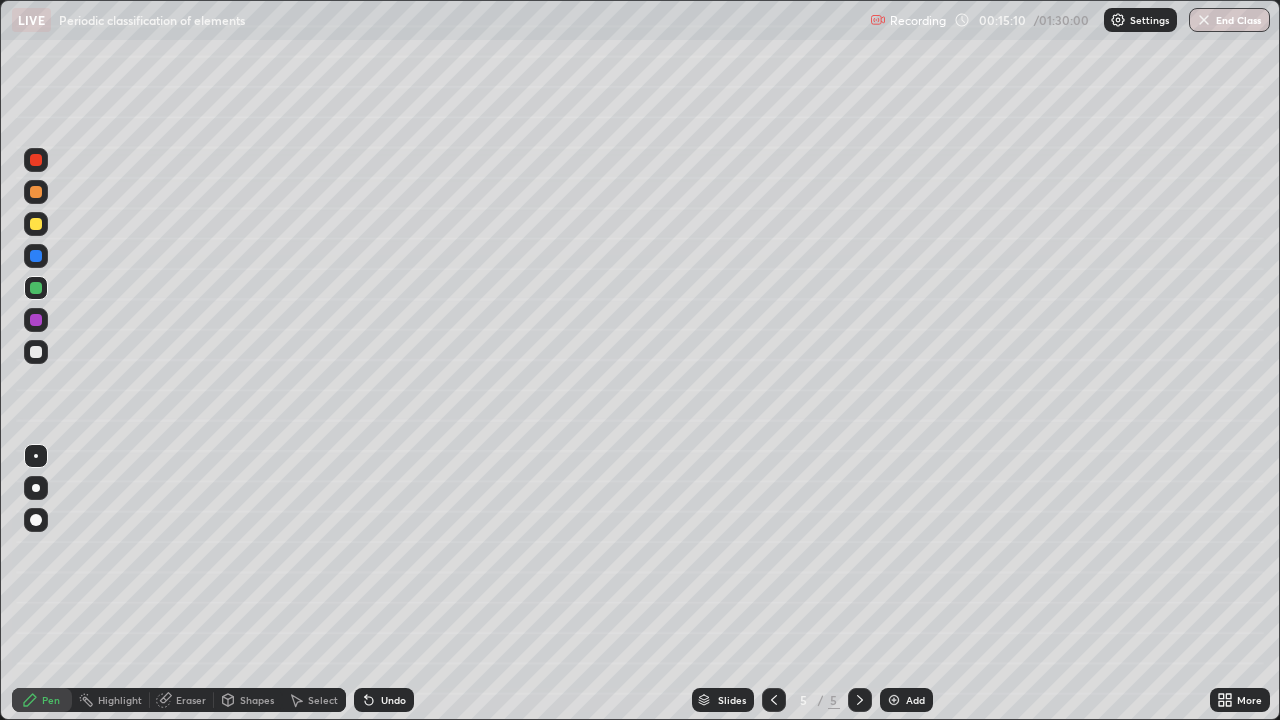 click on "Undo" at bounding box center [393, 700] 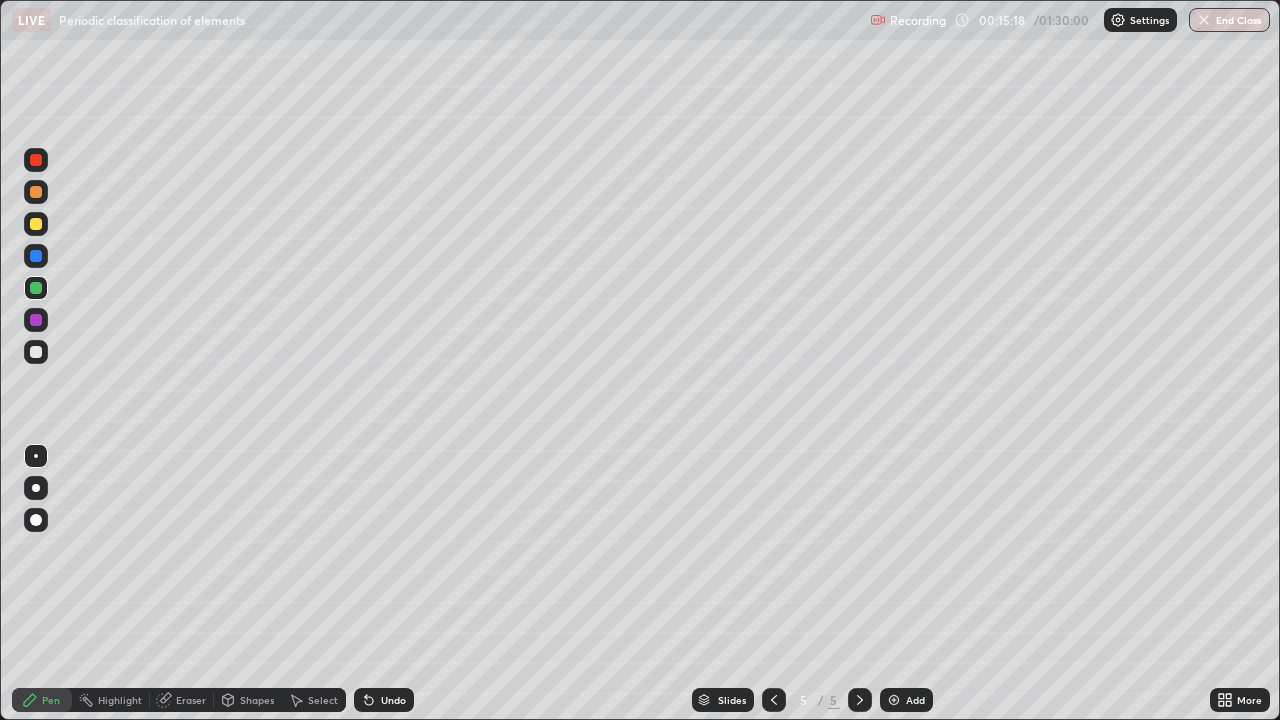 click at bounding box center [36, 352] 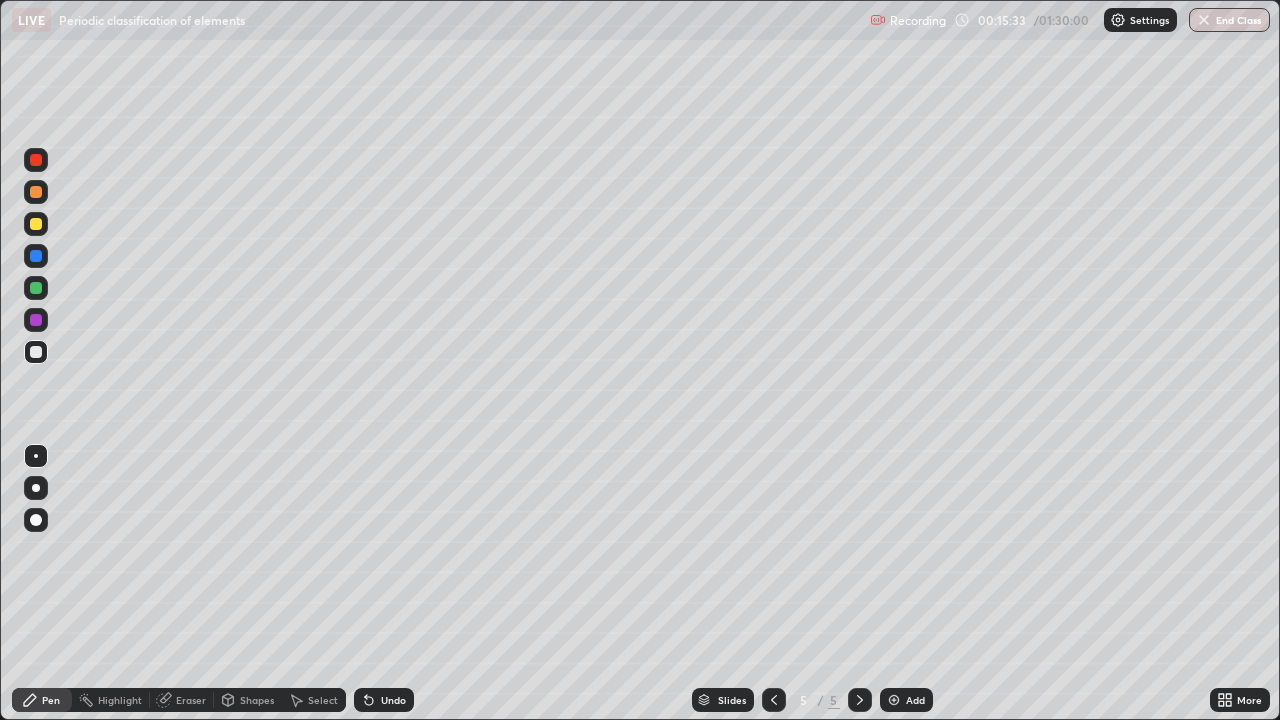 click on "Undo" at bounding box center [384, 700] 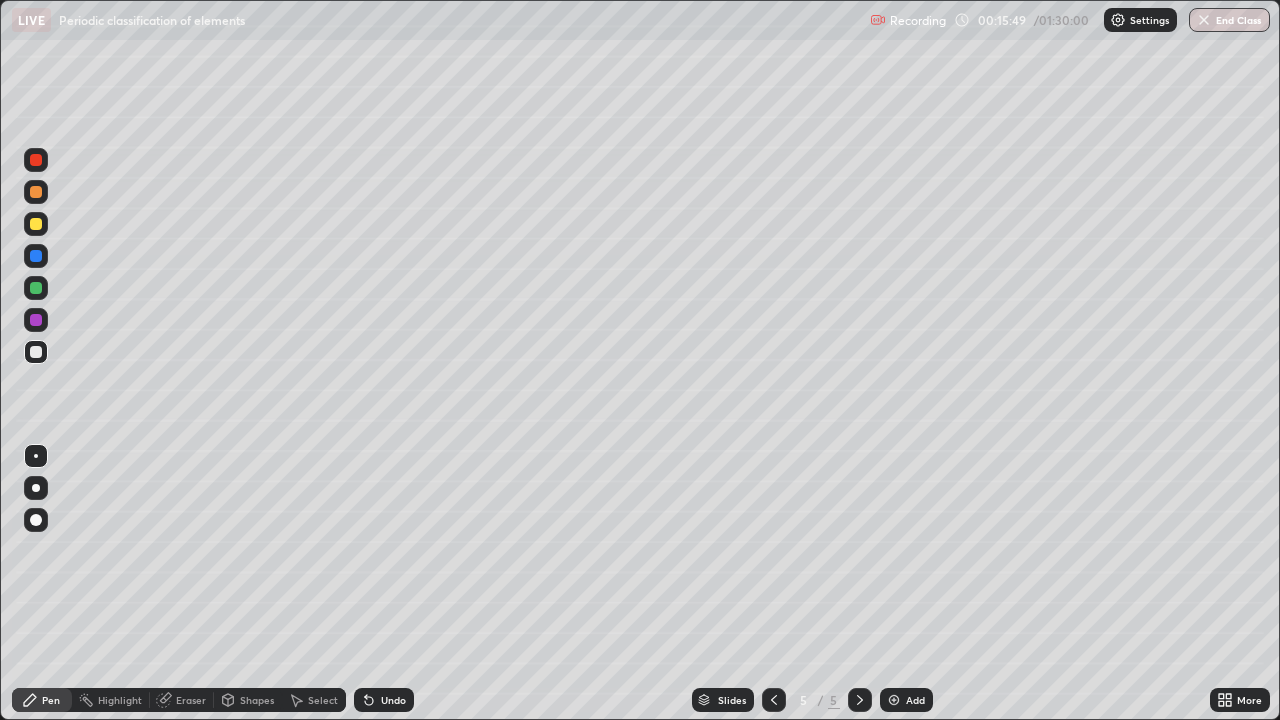 click 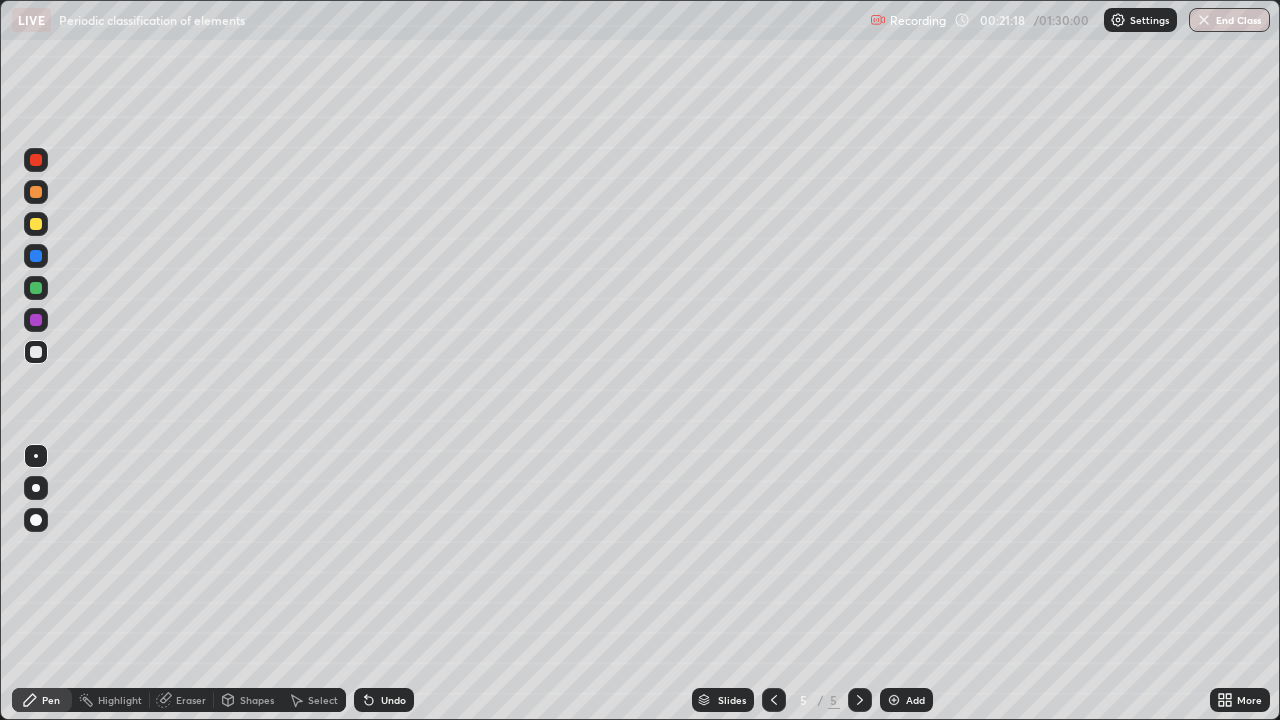 click 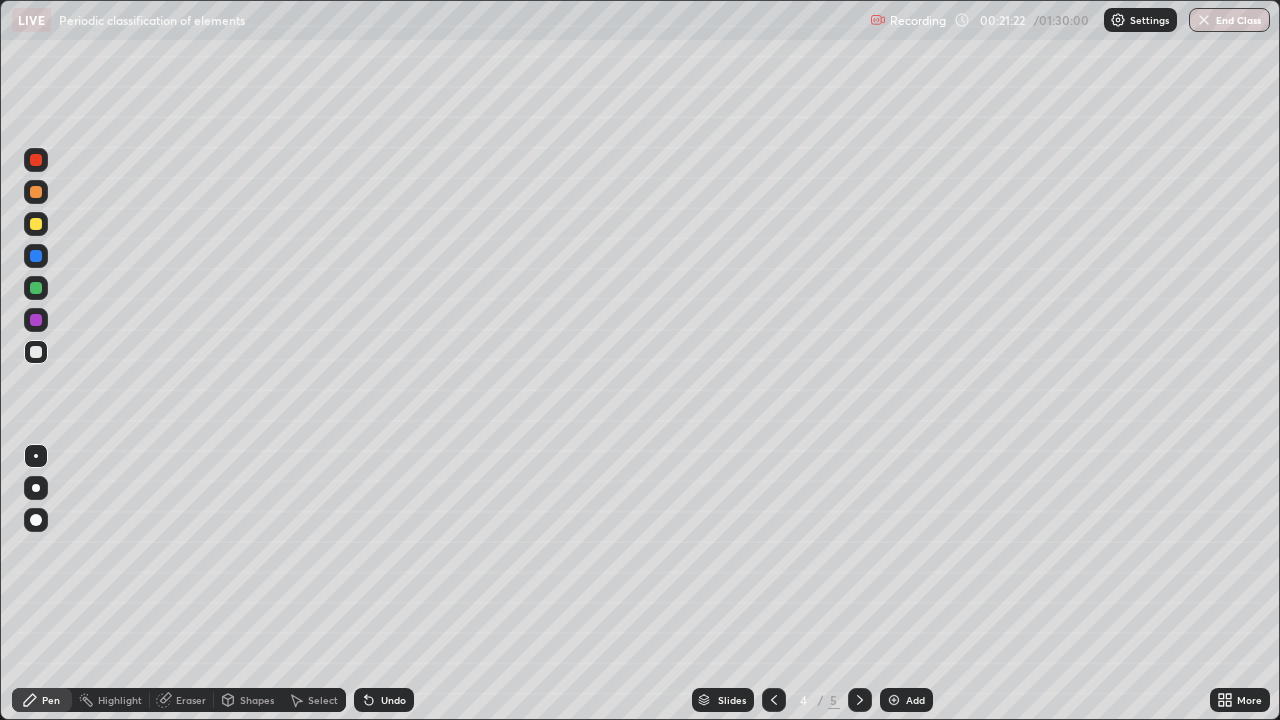 click at bounding box center (860, 700) 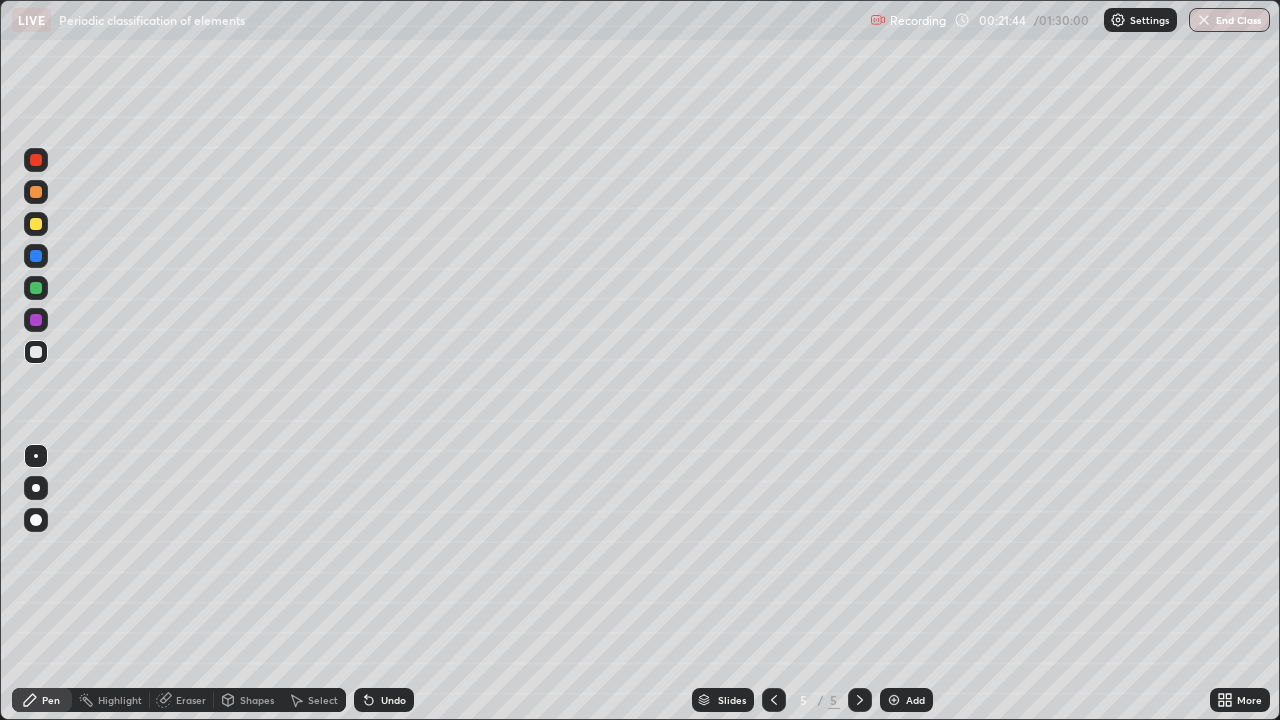 click on "Add" at bounding box center [915, 700] 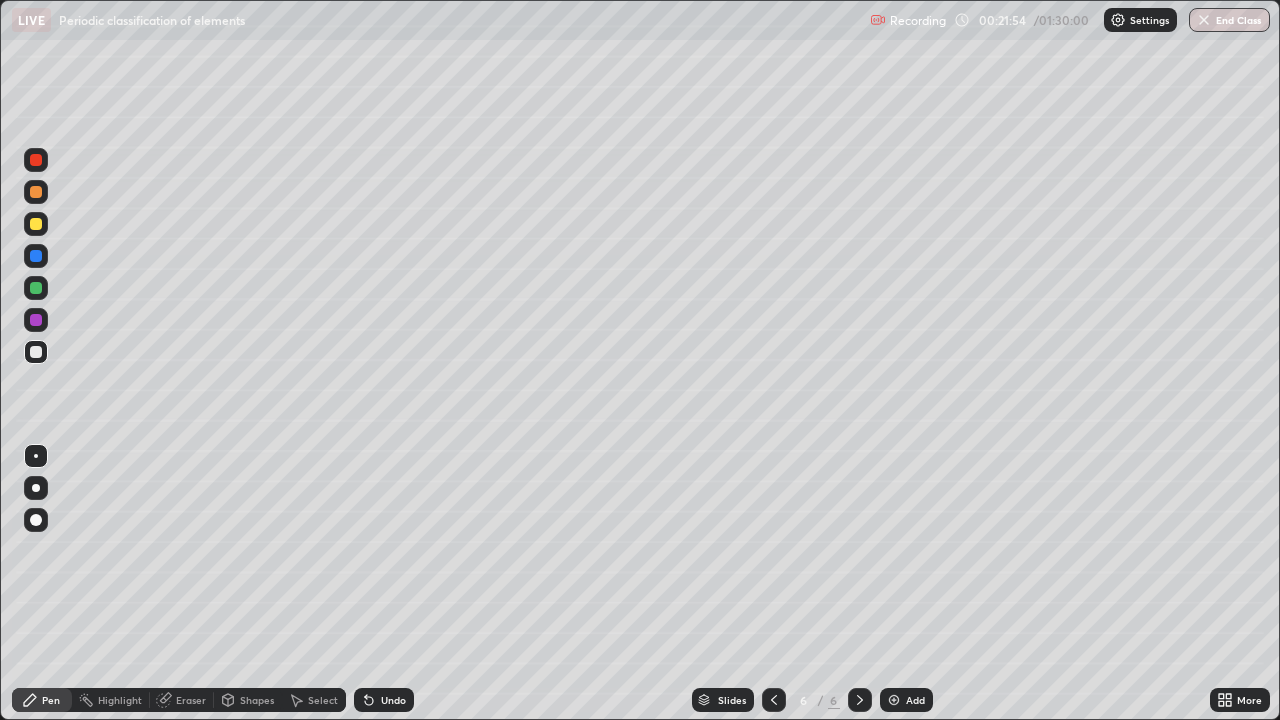 click on "Undo" at bounding box center [384, 700] 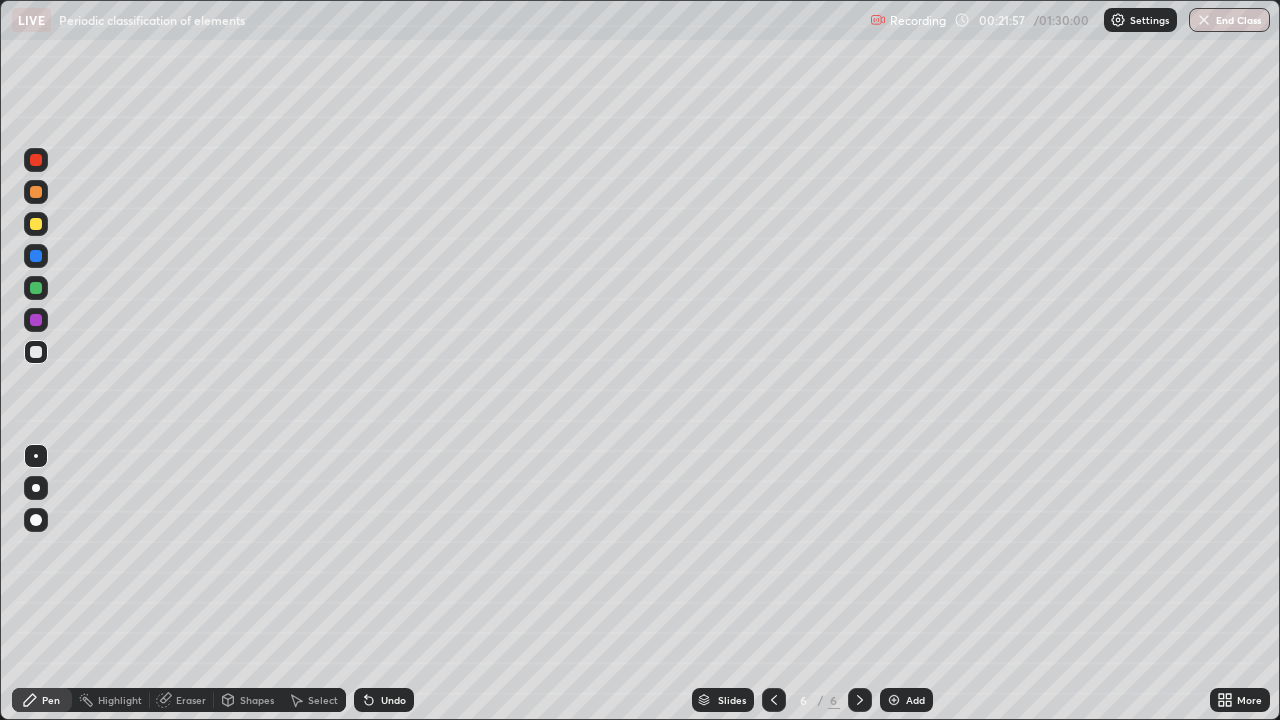 click on "Undo" at bounding box center [393, 700] 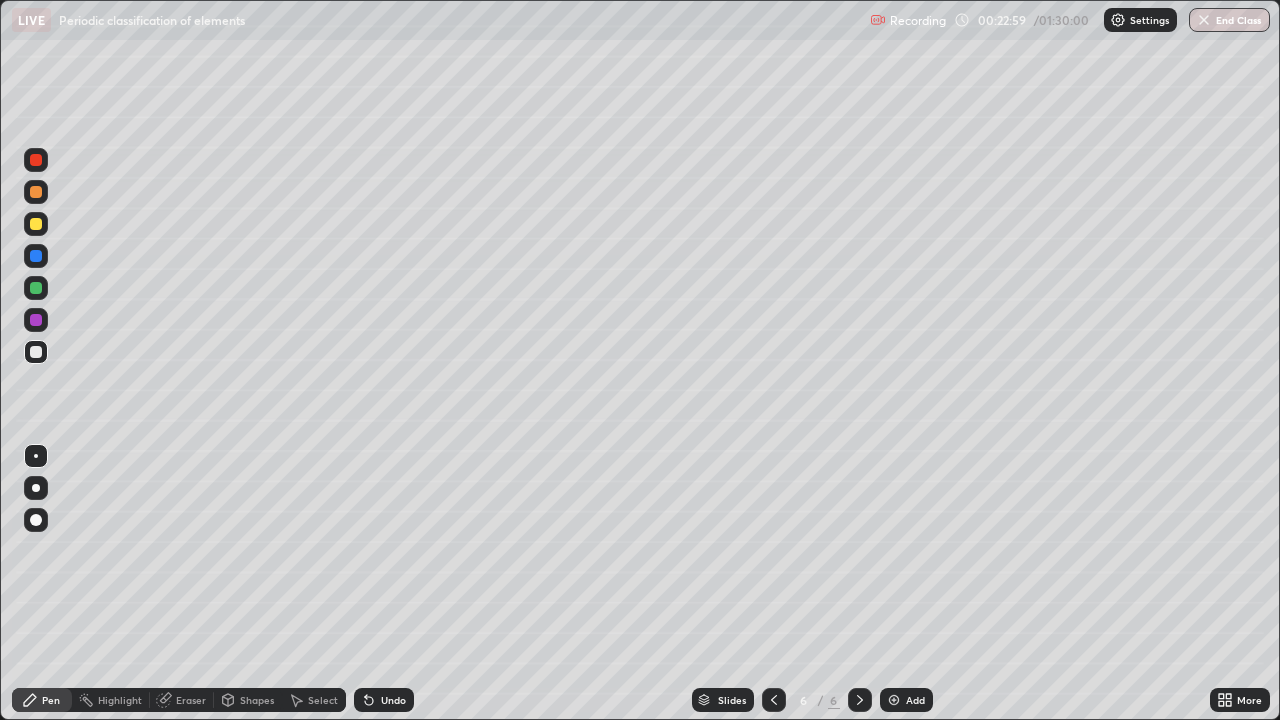 click on "Undo" at bounding box center [393, 700] 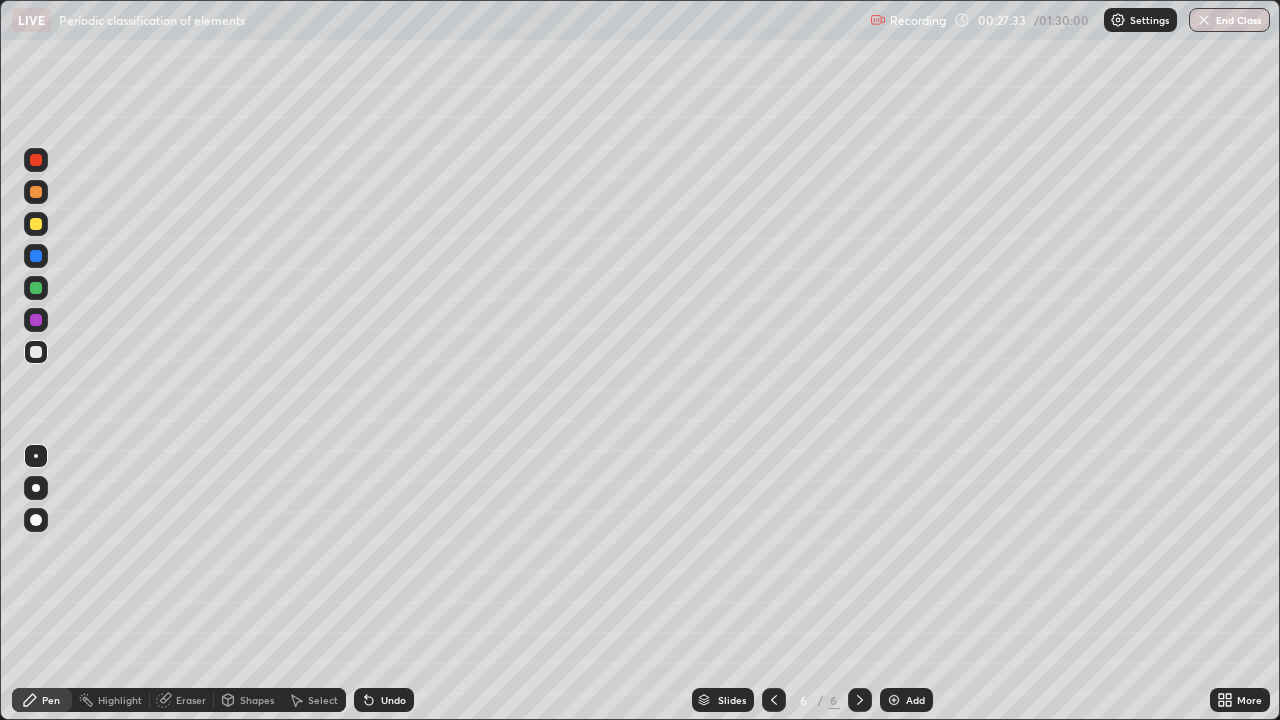click on "Add" at bounding box center (915, 700) 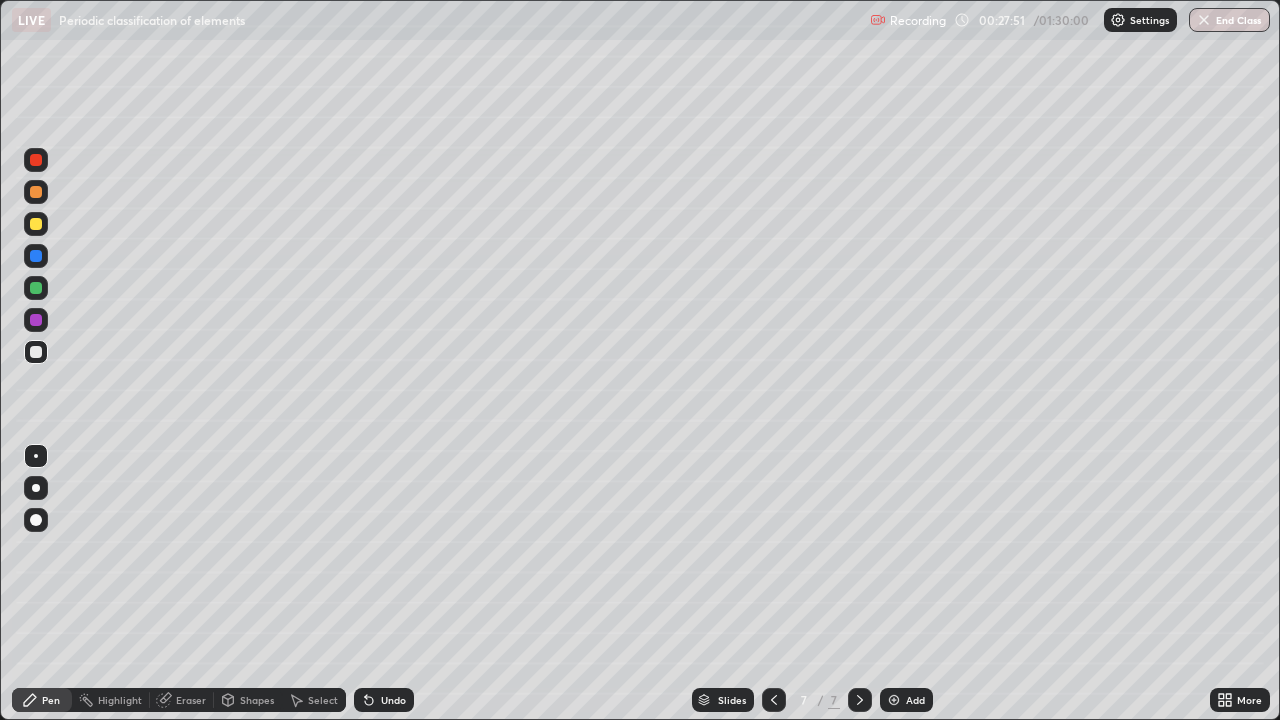 click on "Undo" at bounding box center (384, 700) 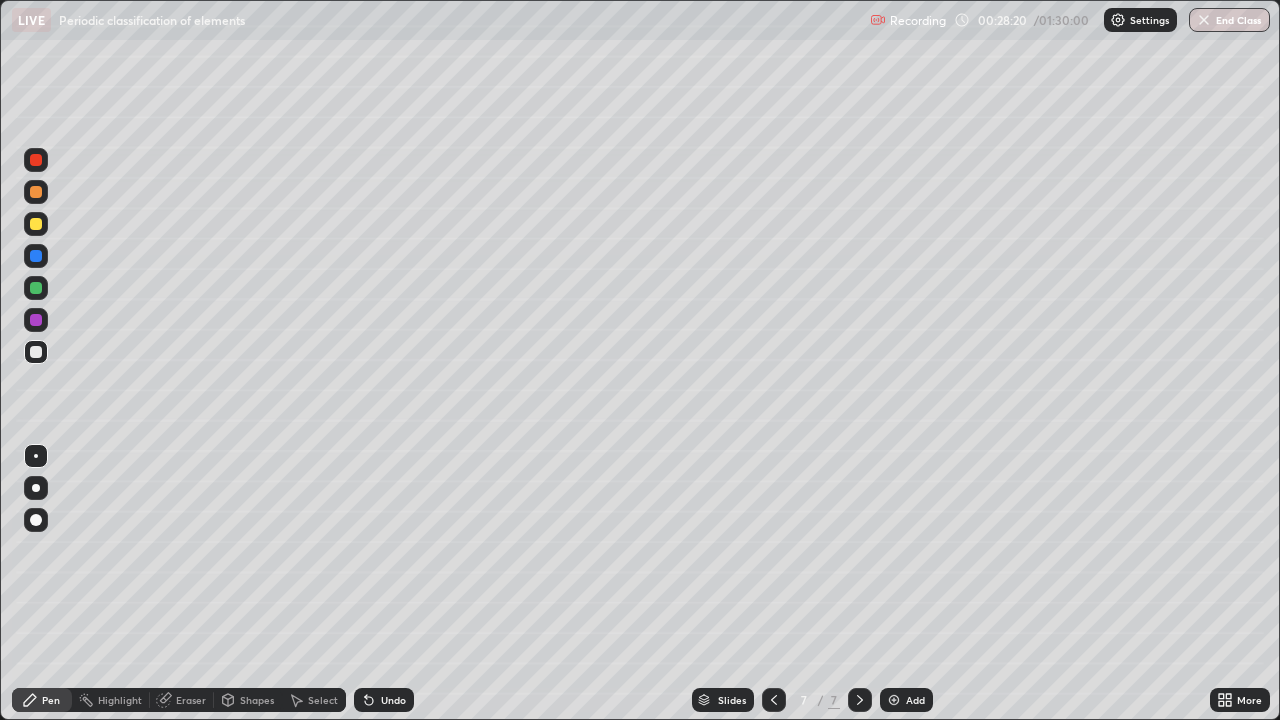 click on "Undo" at bounding box center [384, 700] 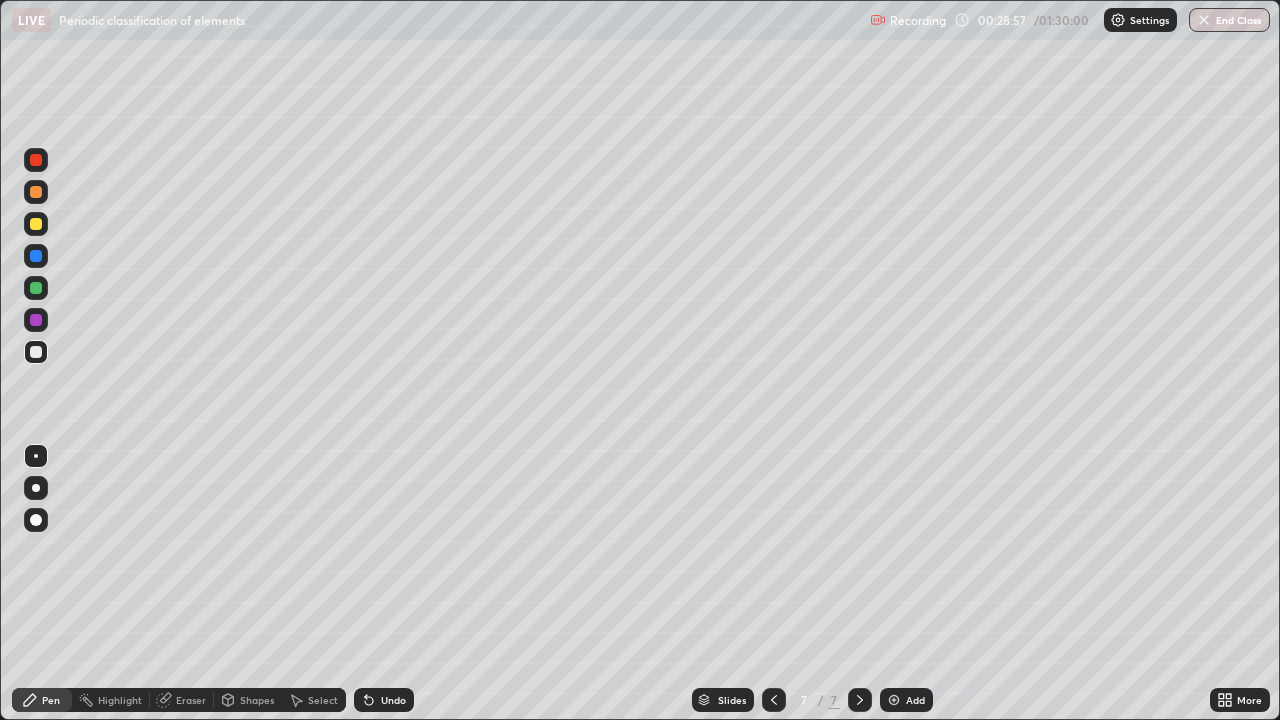 click at bounding box center [36, 352] 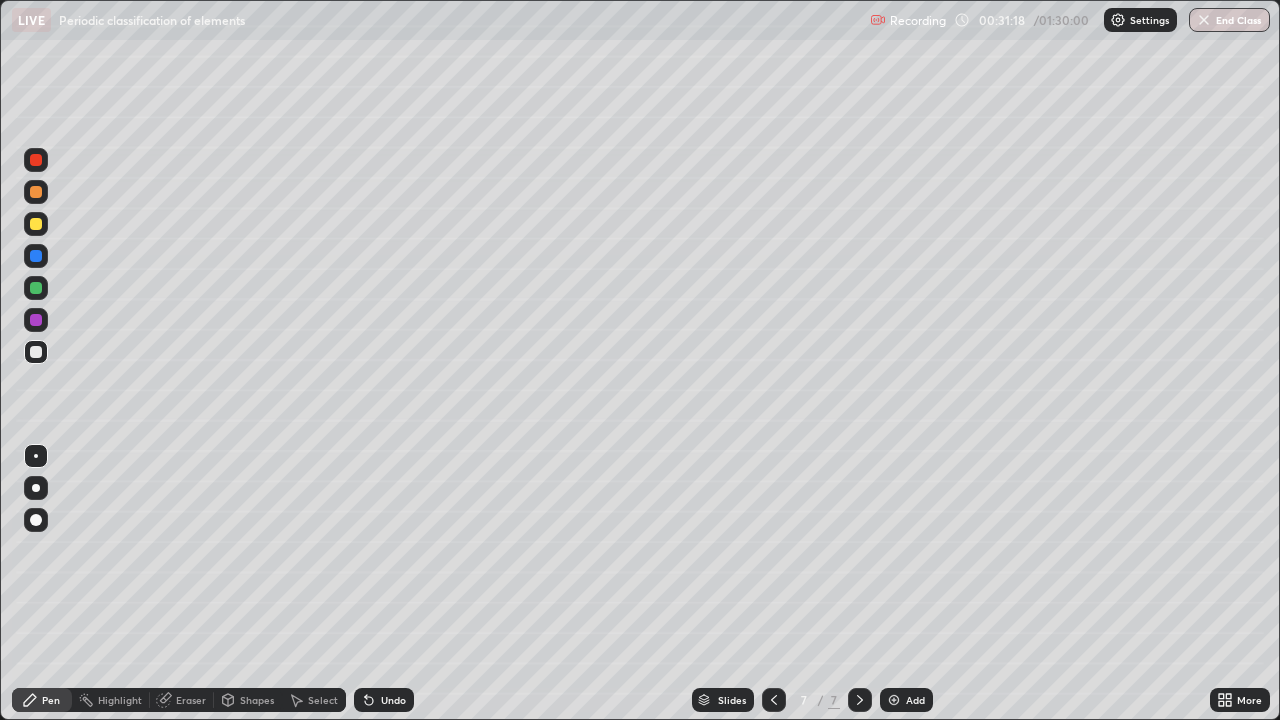 click on "Add" at bounding box center (906, 700) 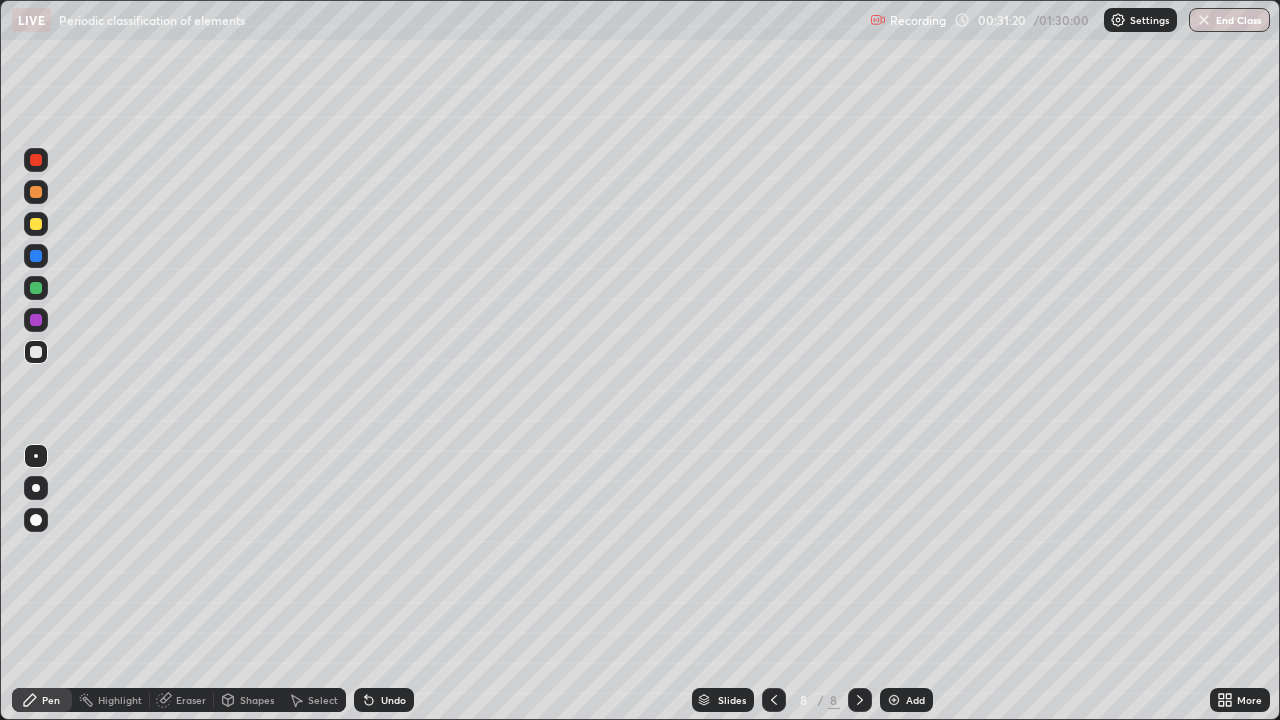 click 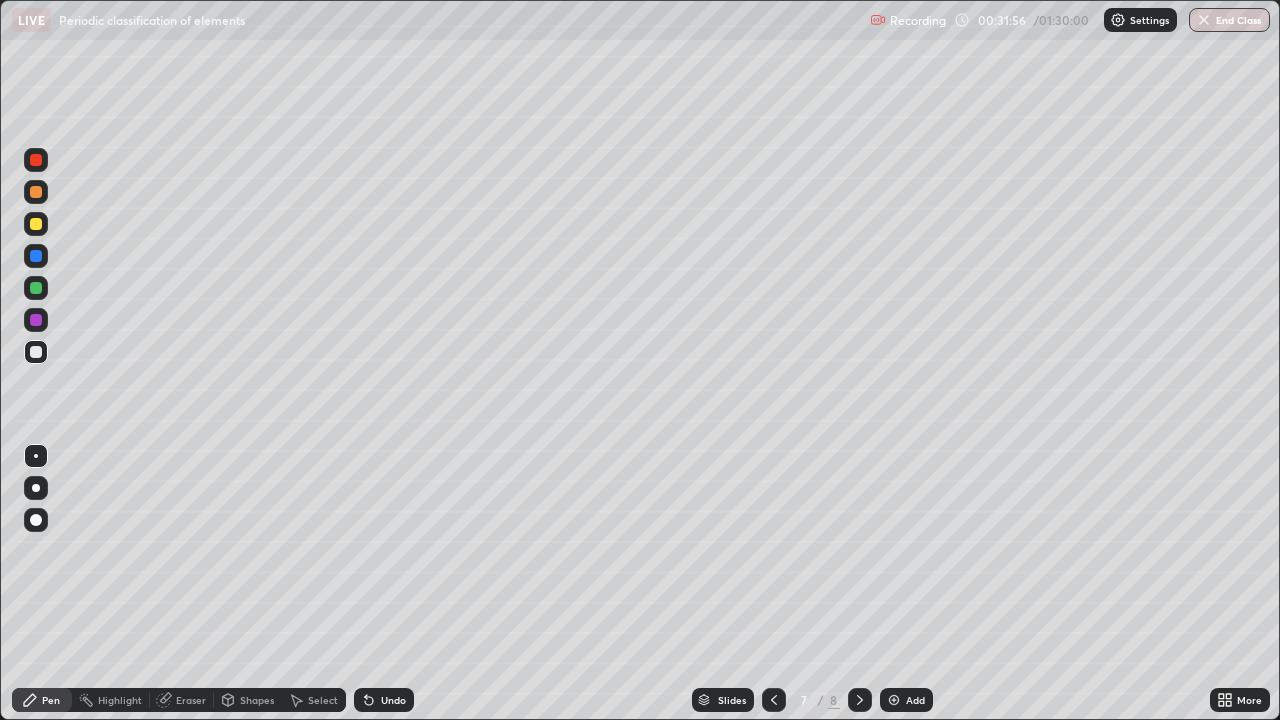 click at bounding box center [860, 700] 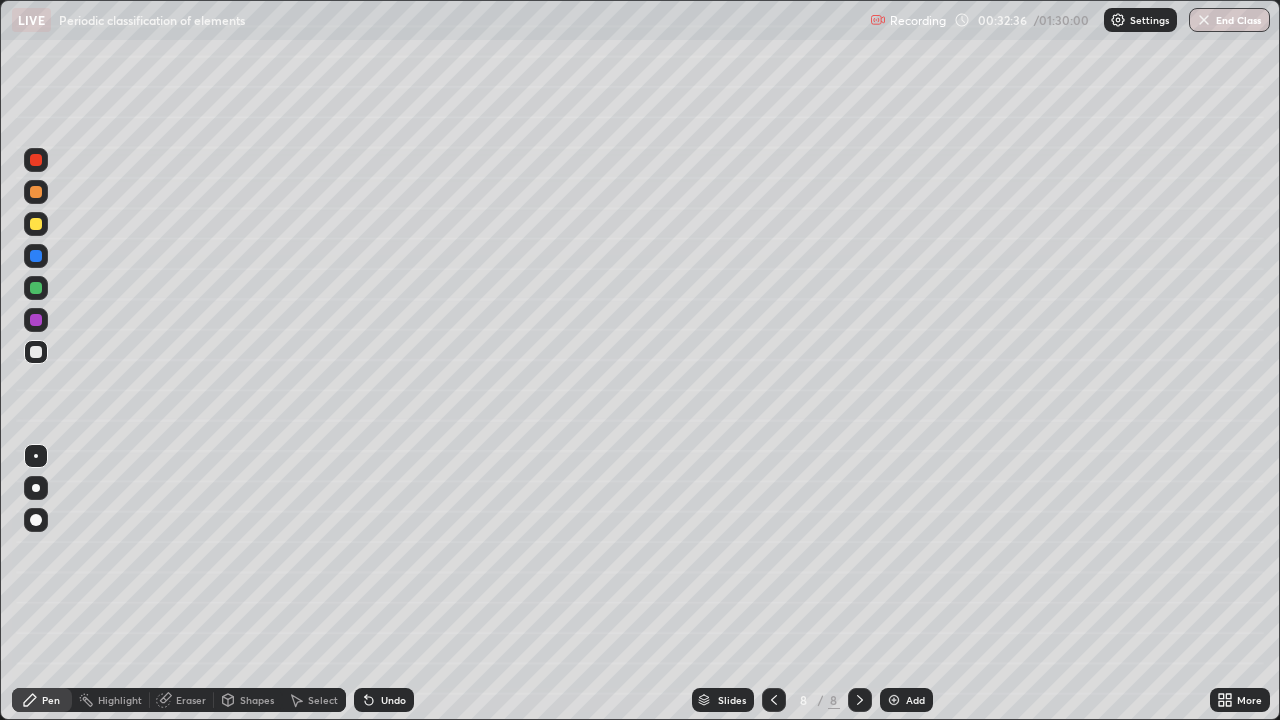 click on "Undo" at bounding box center (393, 700) 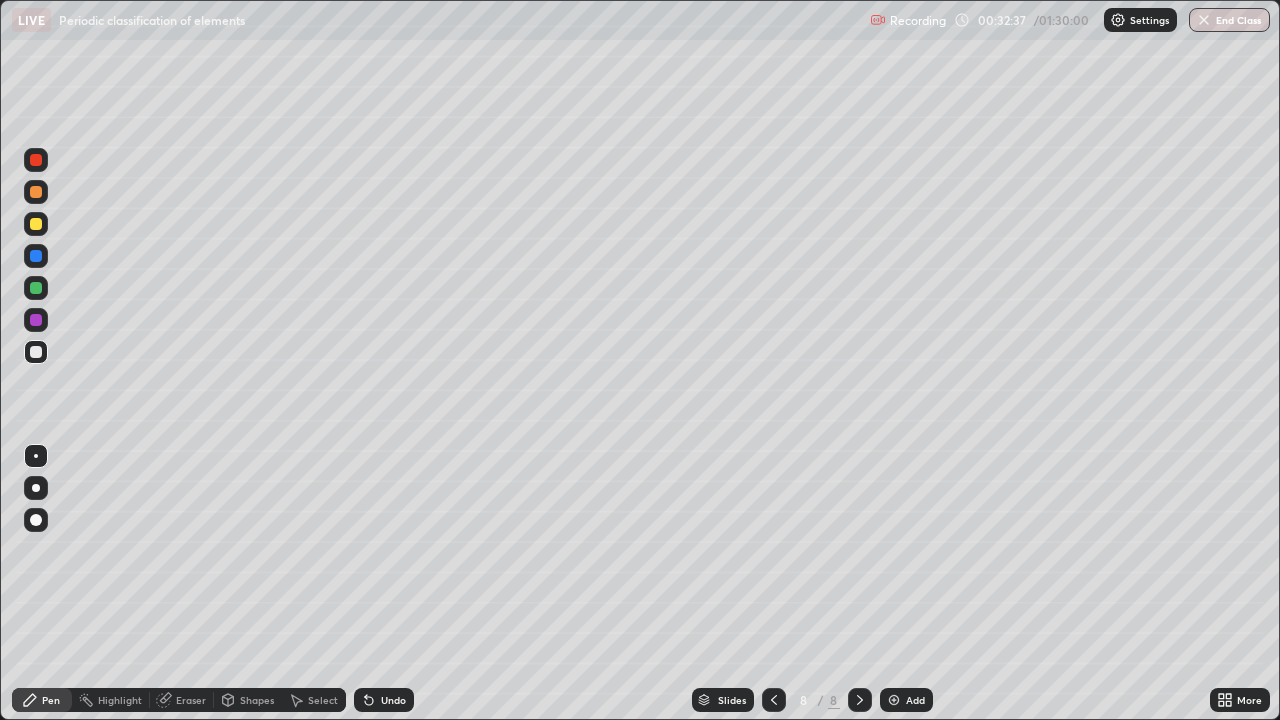 click on "Undo" at bounding box center [384, 700] 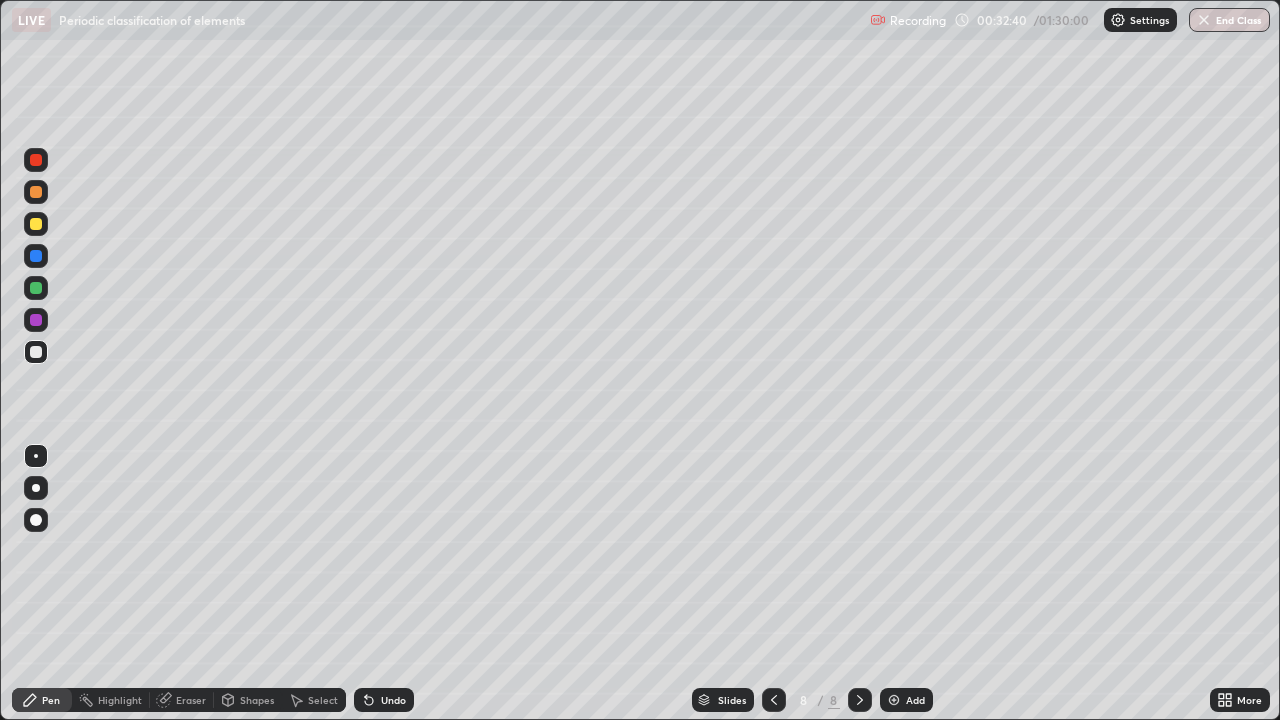 click on "Undo" at bounding box center [393, 700] 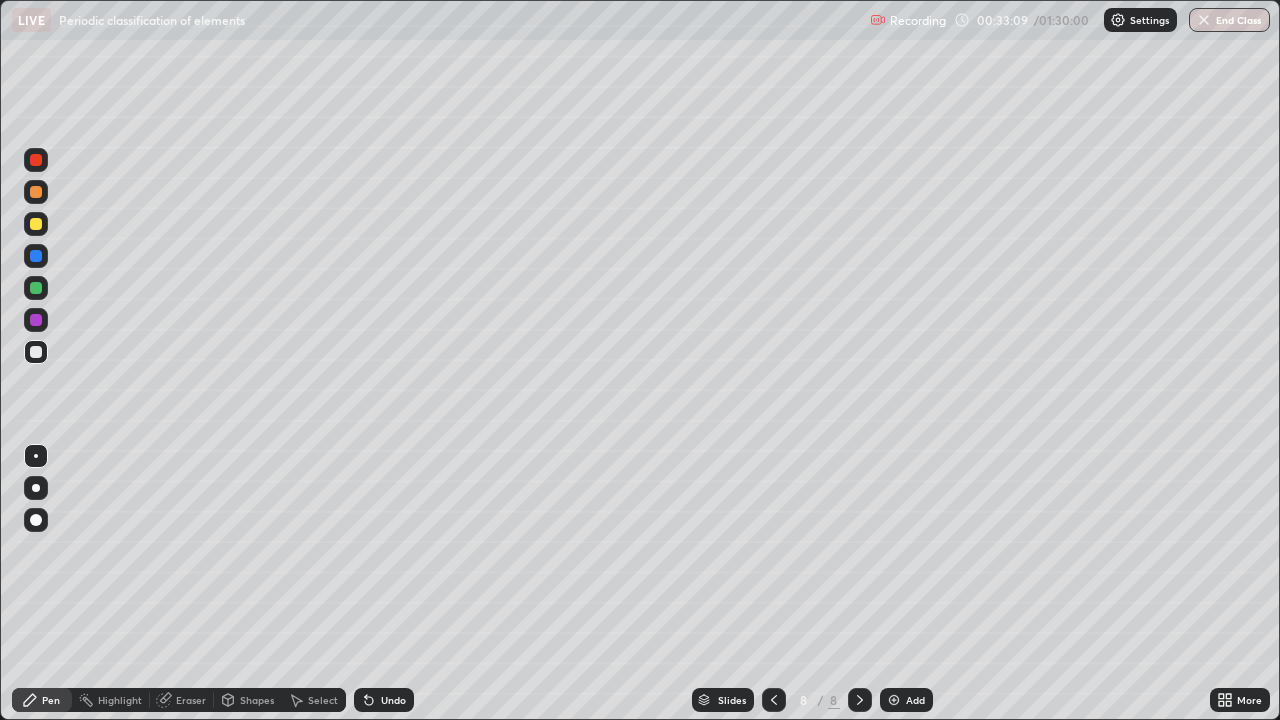 click at bounding box center (36, 224) 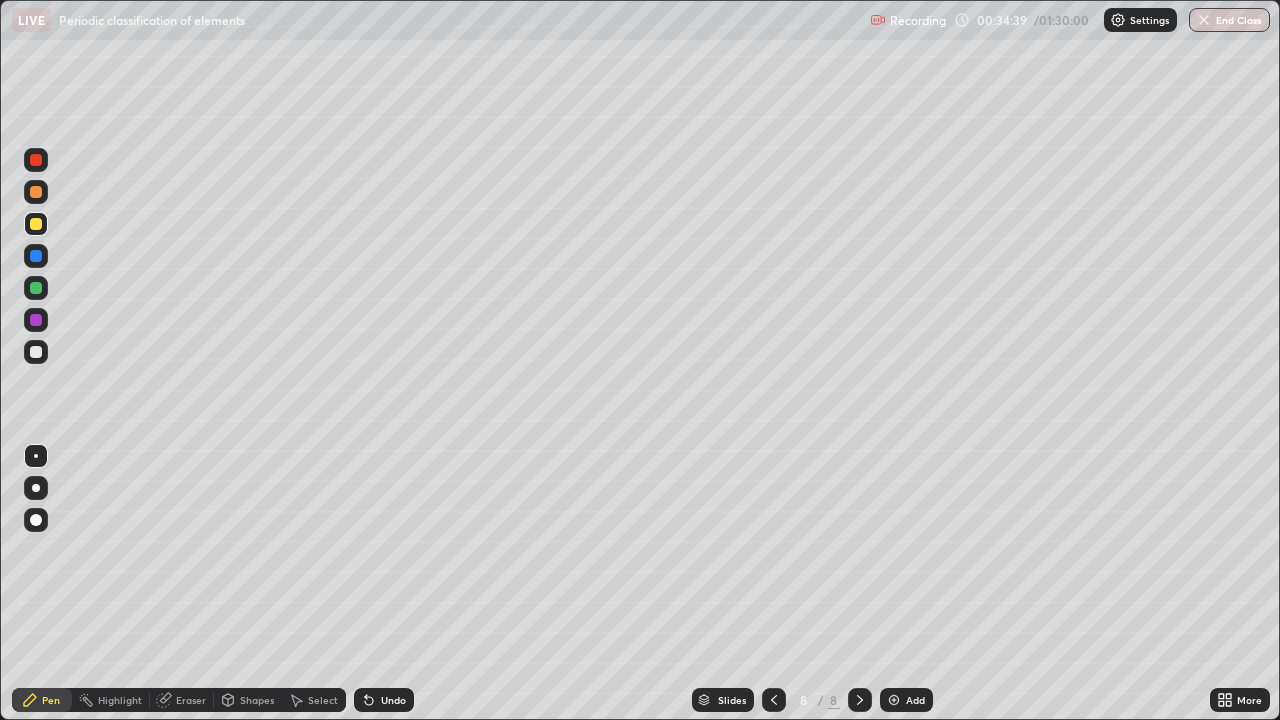 click on "Undo" at bounding box center (393, 700) 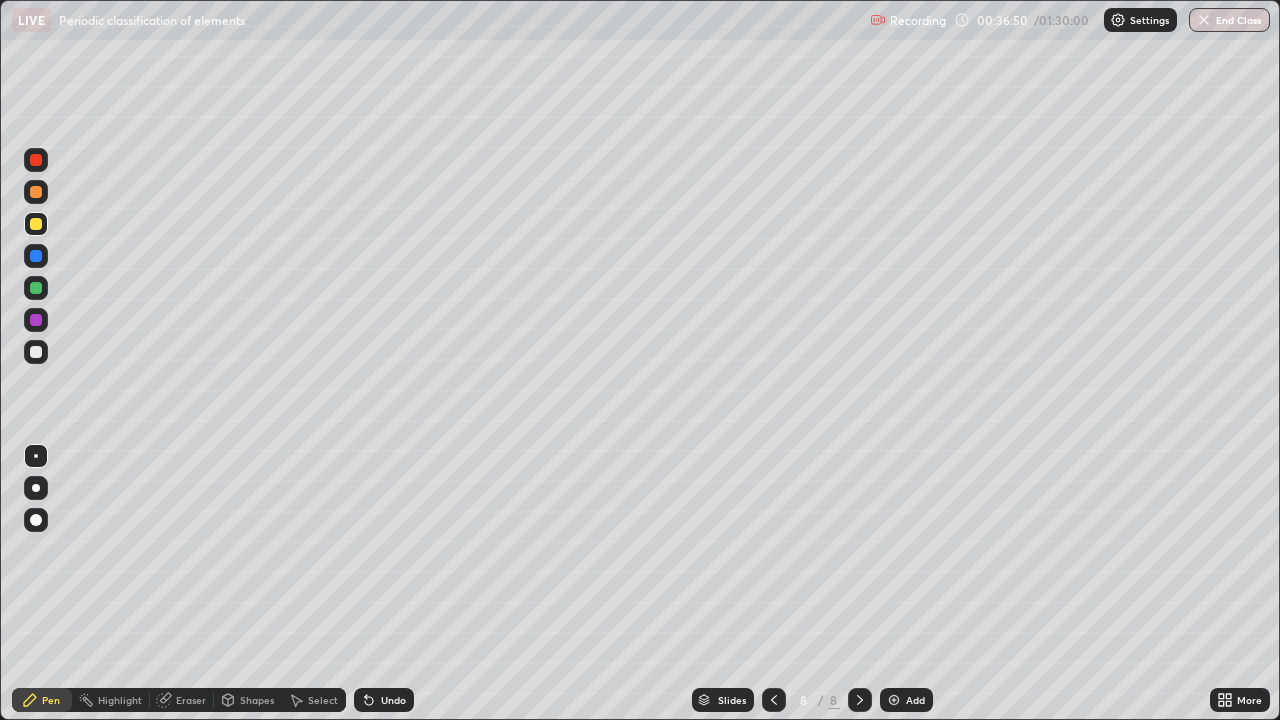 click on "Undo" at bounding box center [393, 700] 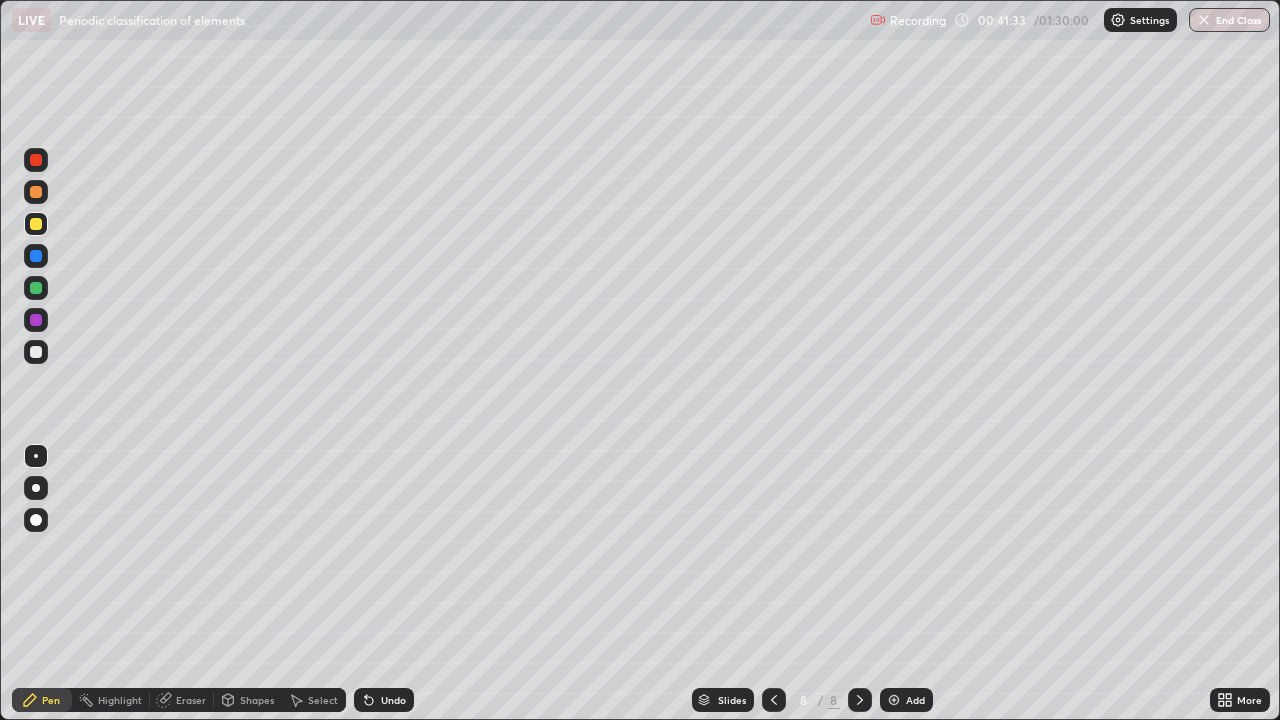 click on "Add" at bounding box center [906, 700] 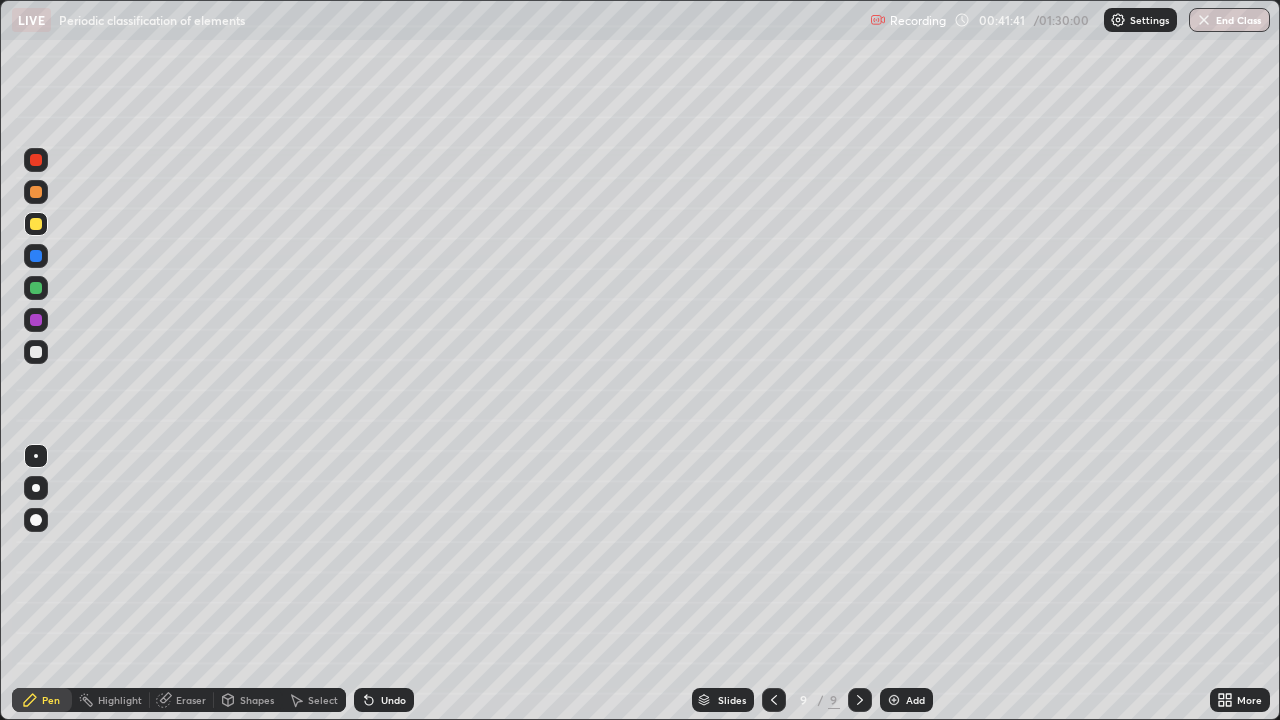 click on "Undo" at bounding box center [393, 700] 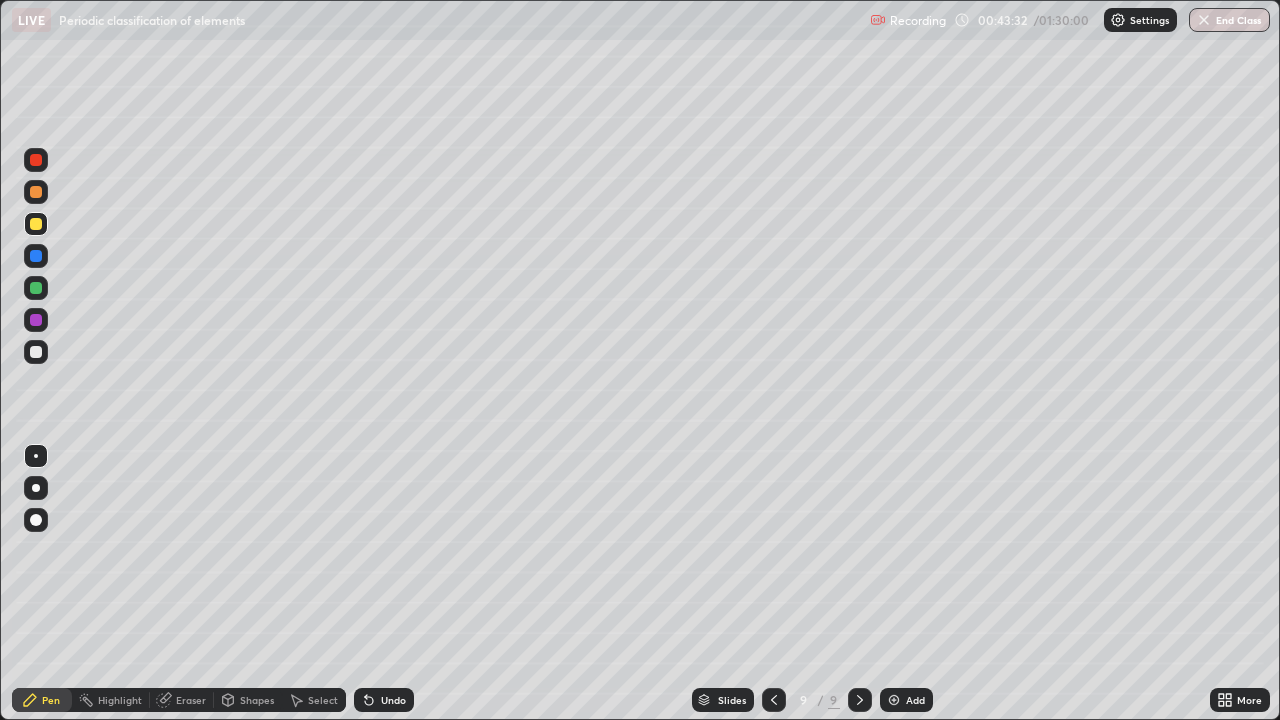 click on "Undo" at bounding box center (384, 700) 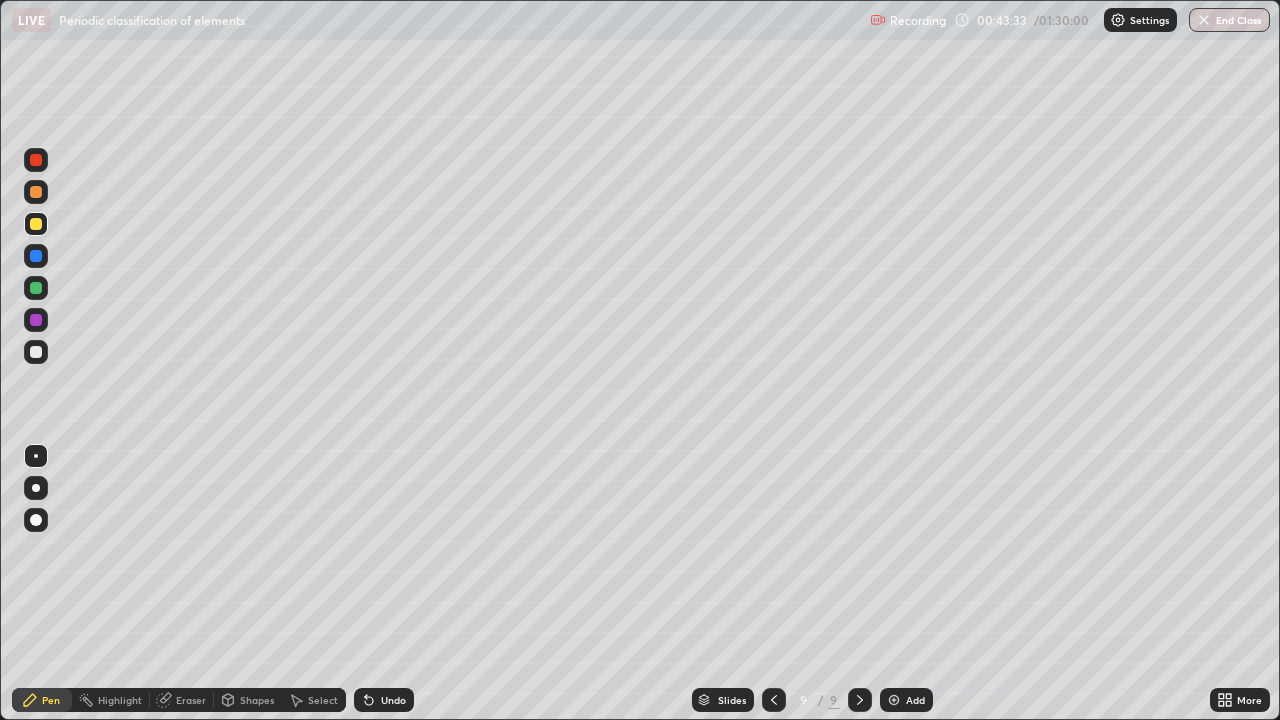 click on "Undo" at bounding box center (393, 700) 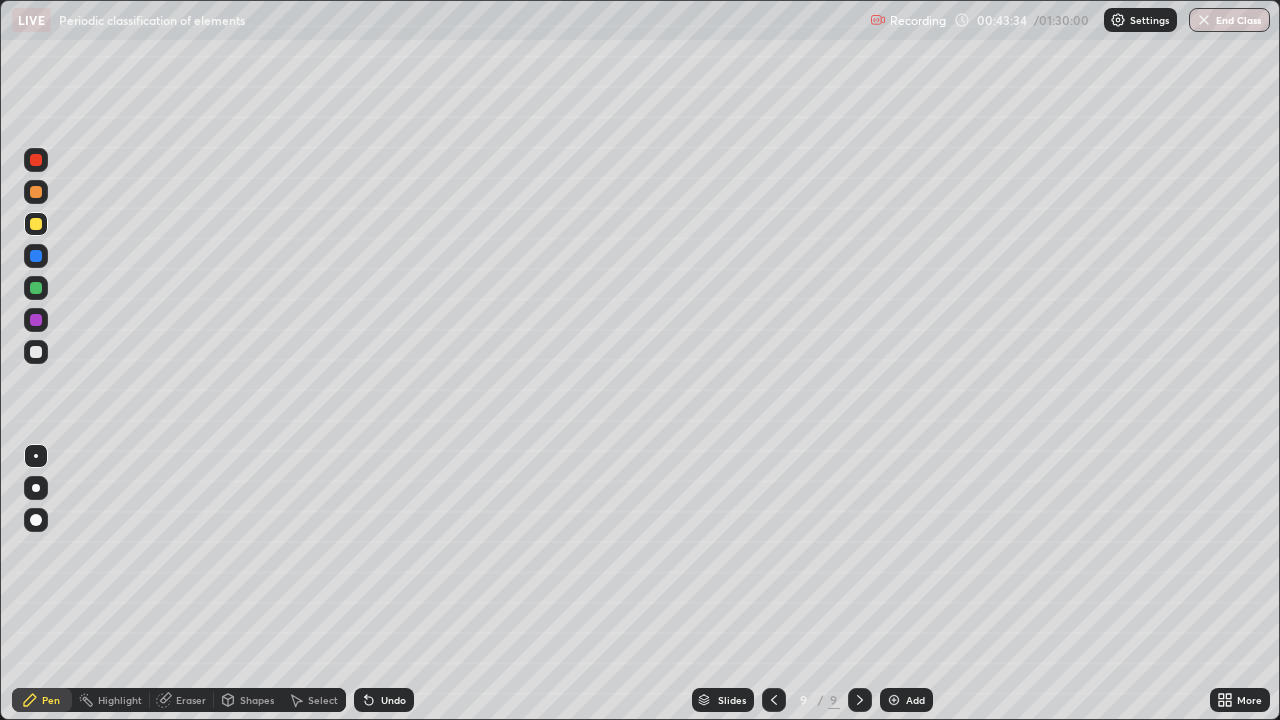 click on "Undo" at bounding box center (393, 700) 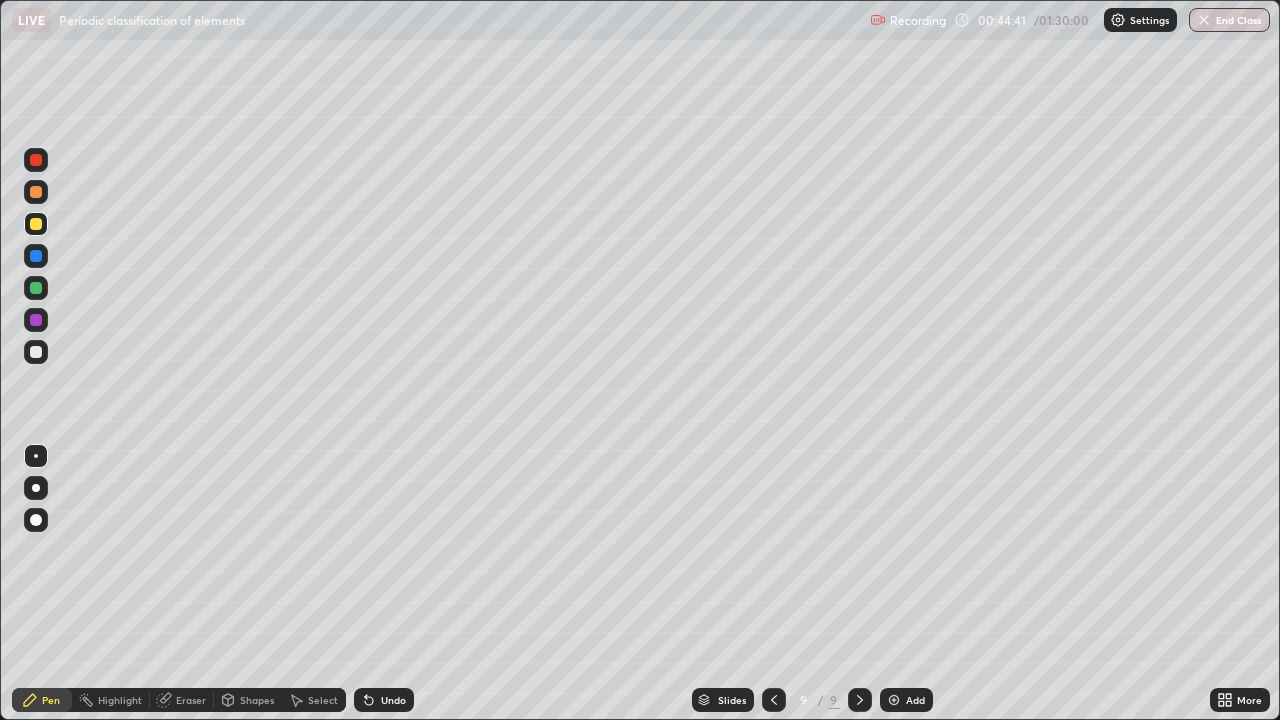 click at bounding box center (36, 352) 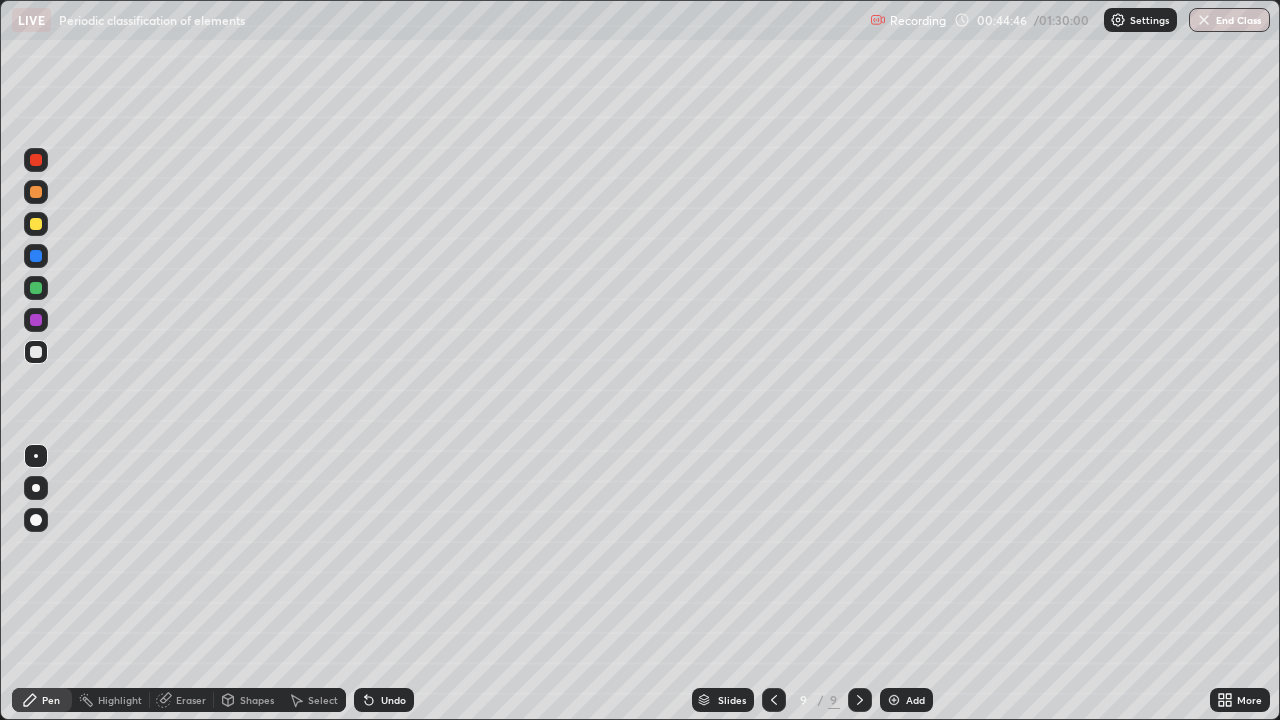 click 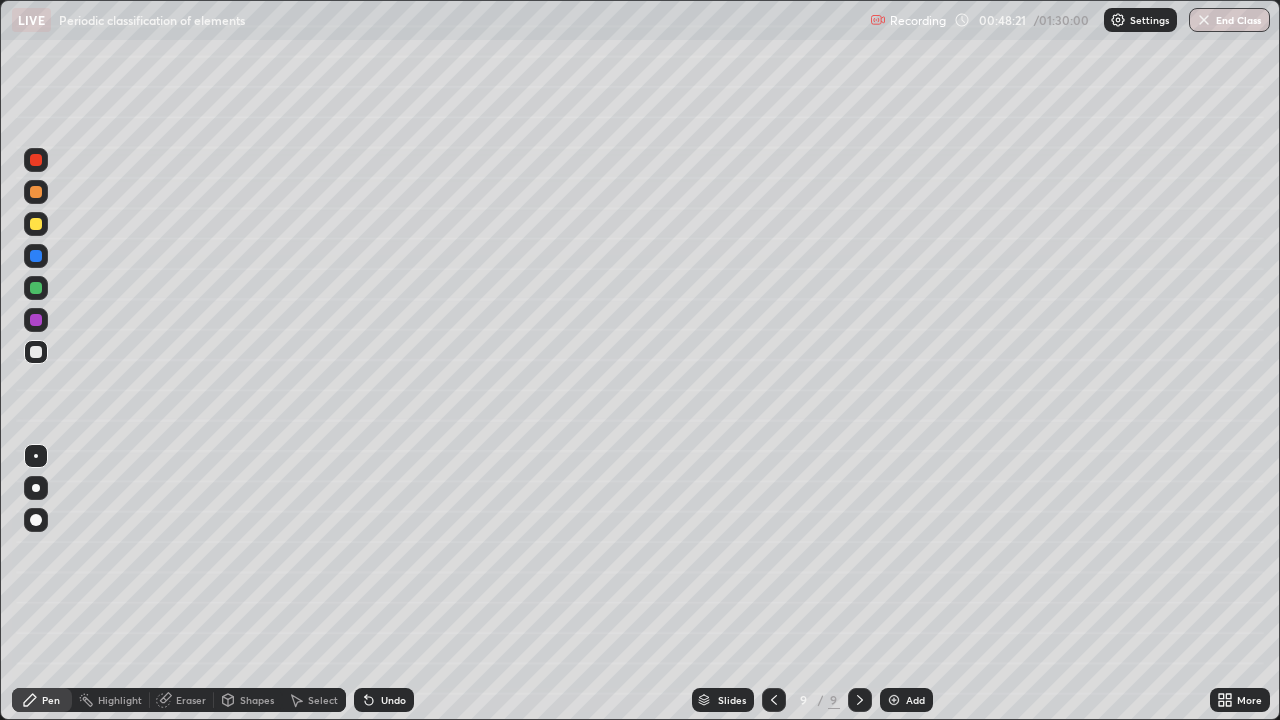 click 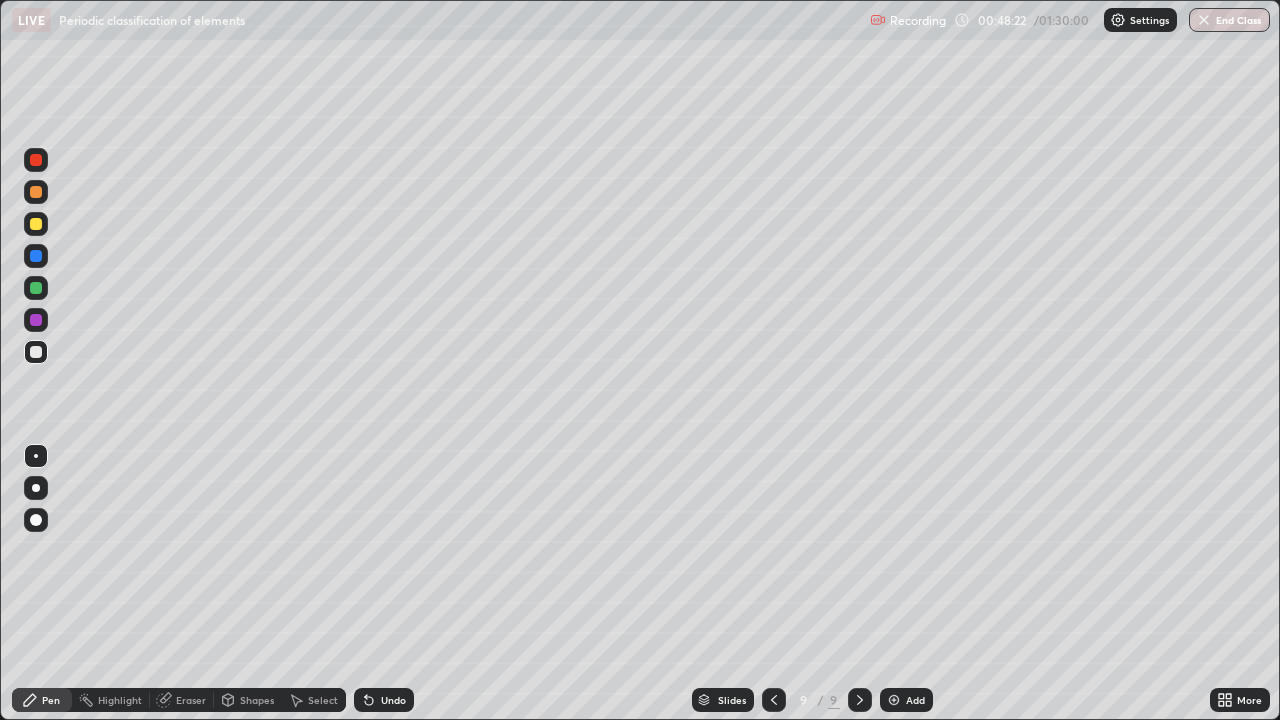 click on "Add" at bounding box center (915, 700) 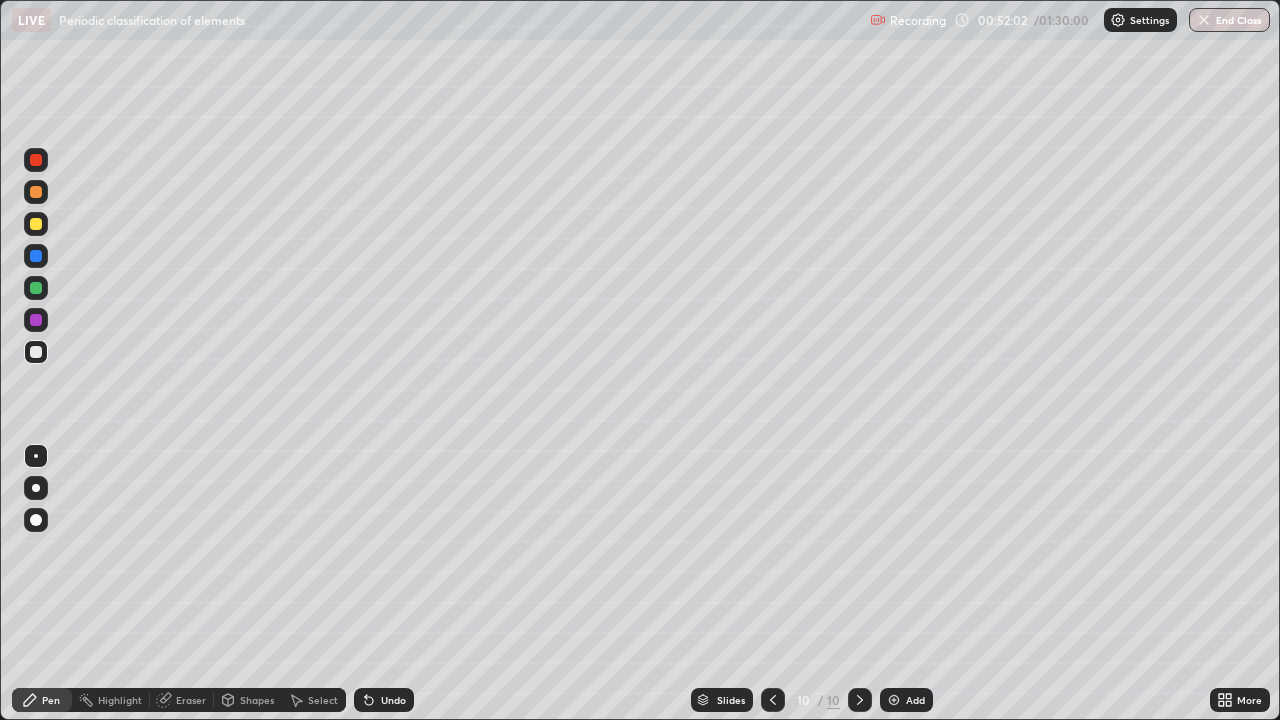 click on "Add" at bounding box center [915, 700] 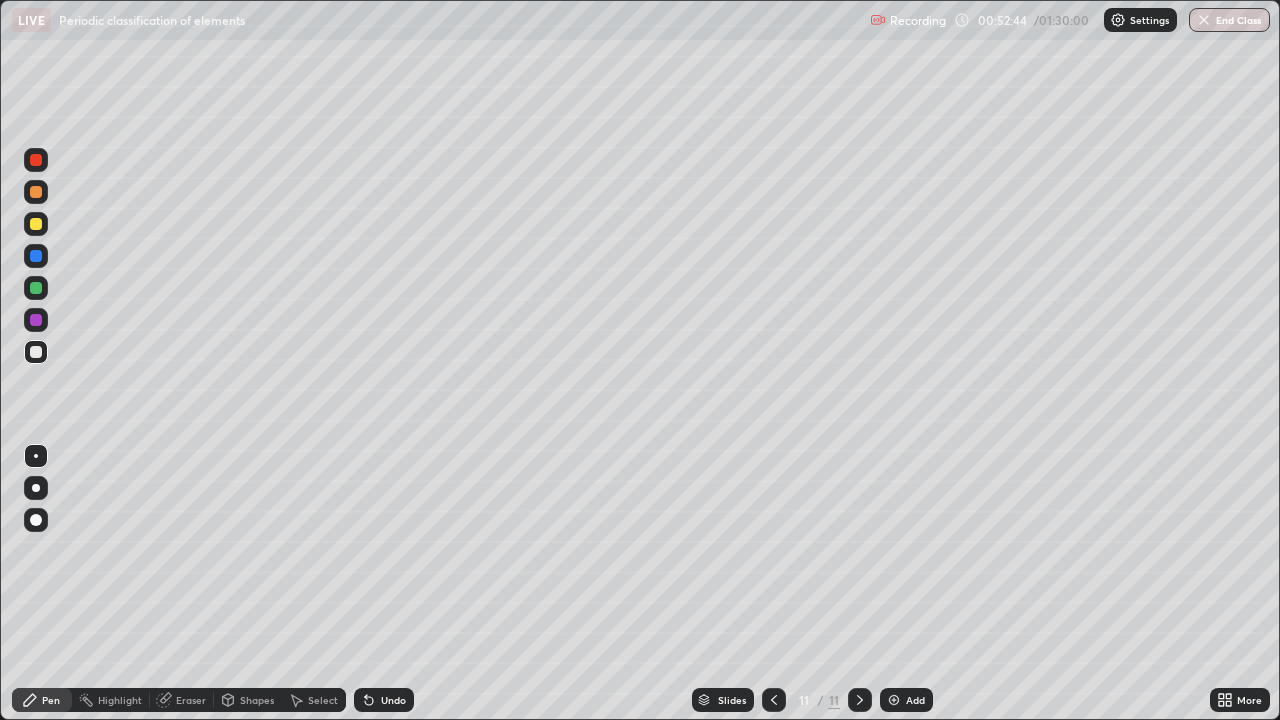 click on "Undo" at bounding box center (393, 700) 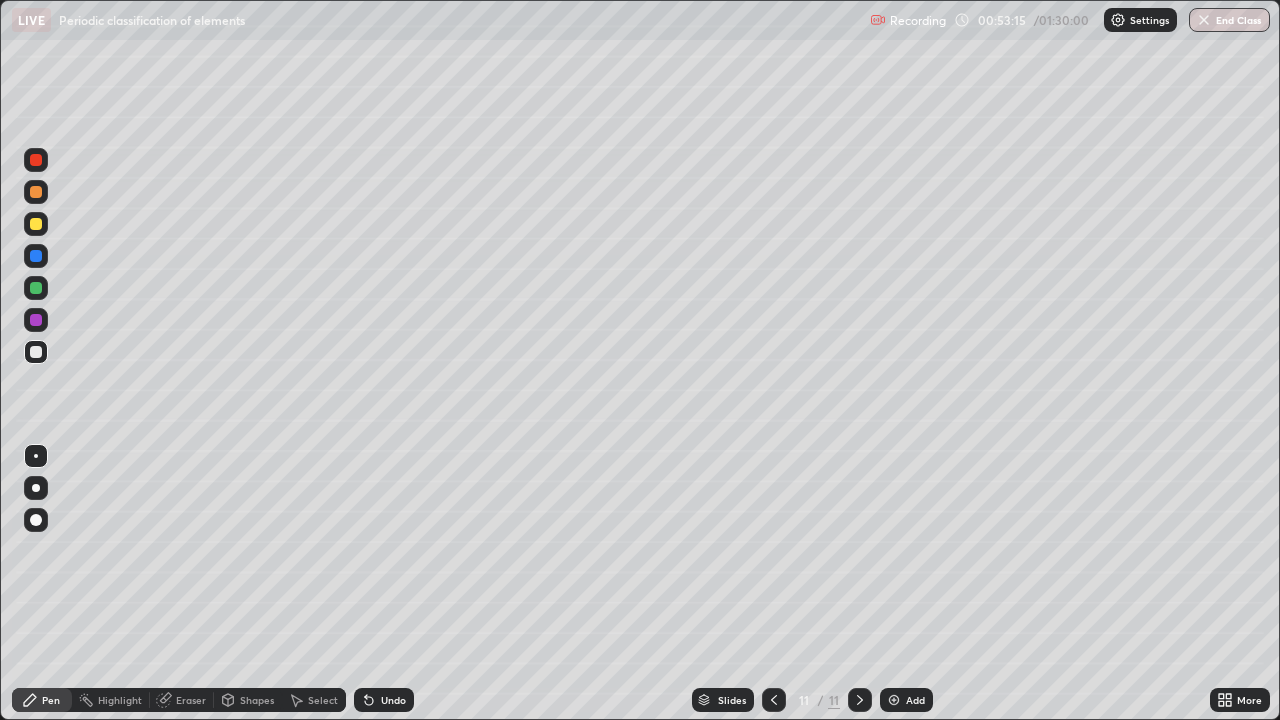 click at bounding box center [36, 352] 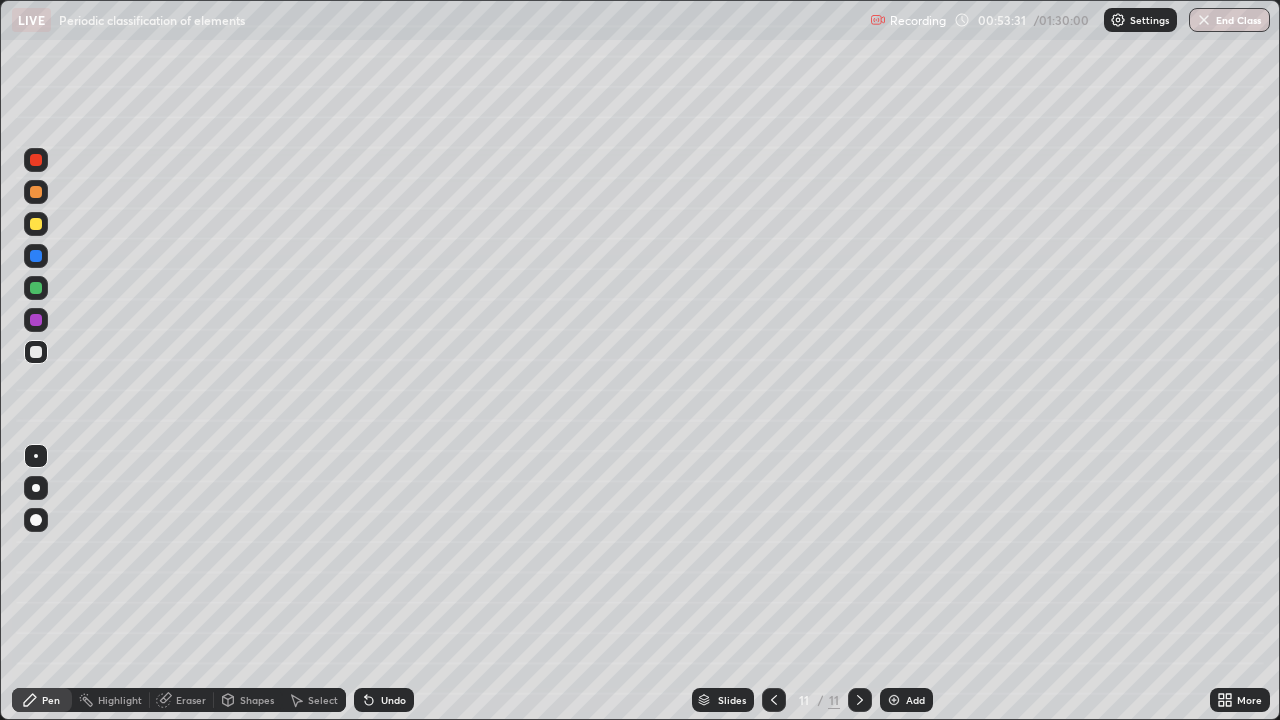 click on "Undo" at bounding box center (384, 700) 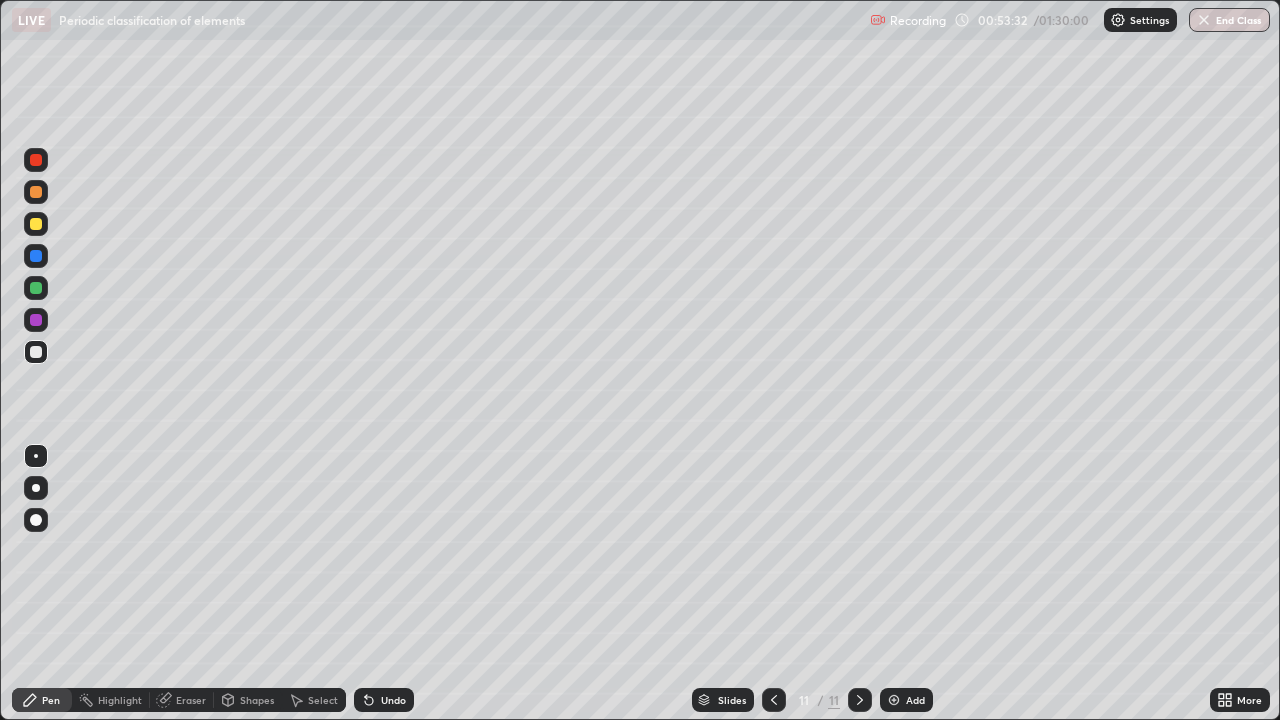 click on "Undo" at bounding box center [384, 700] 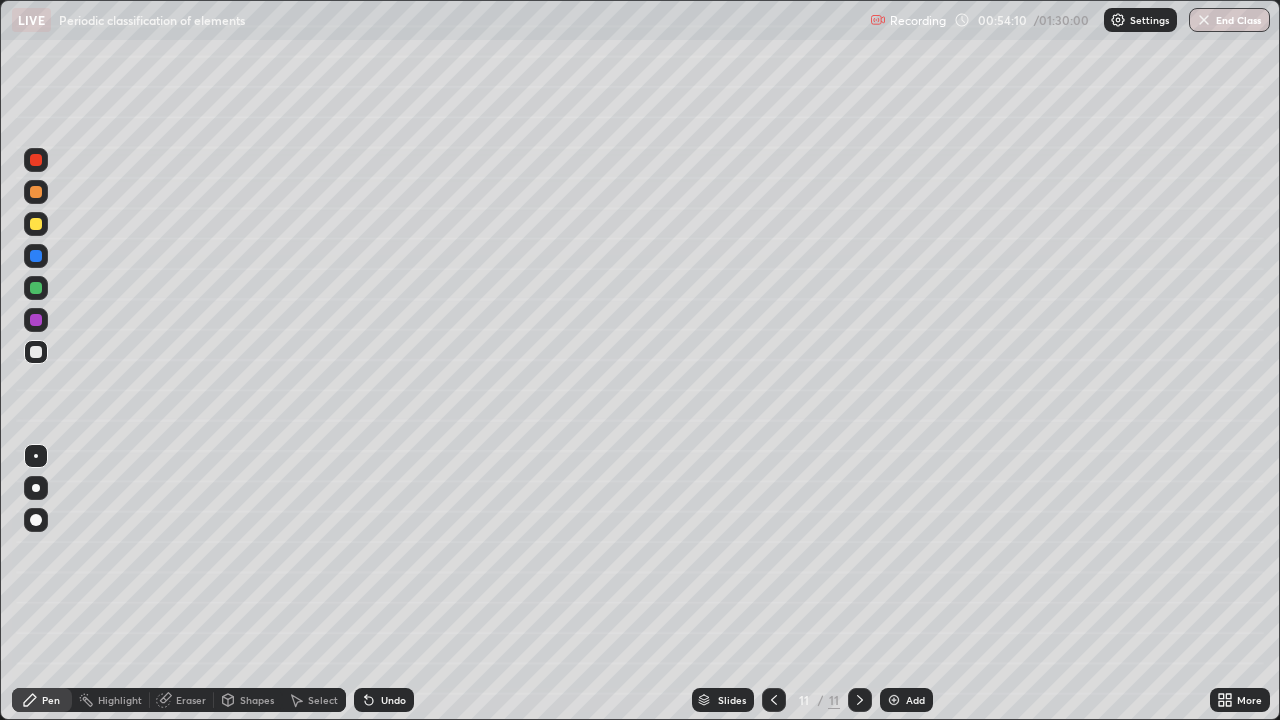 click on "Undo" at bounding box center [384, 700] 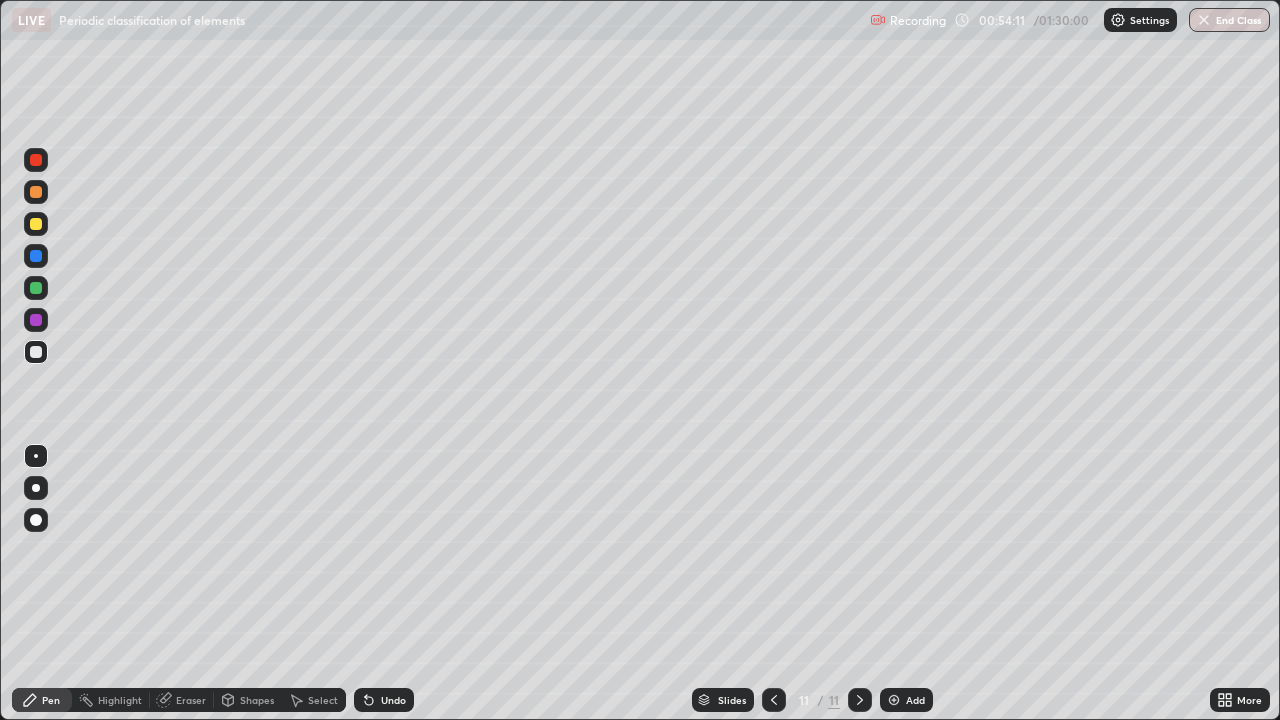 click on "Undo" at bounding box center (384, 700) 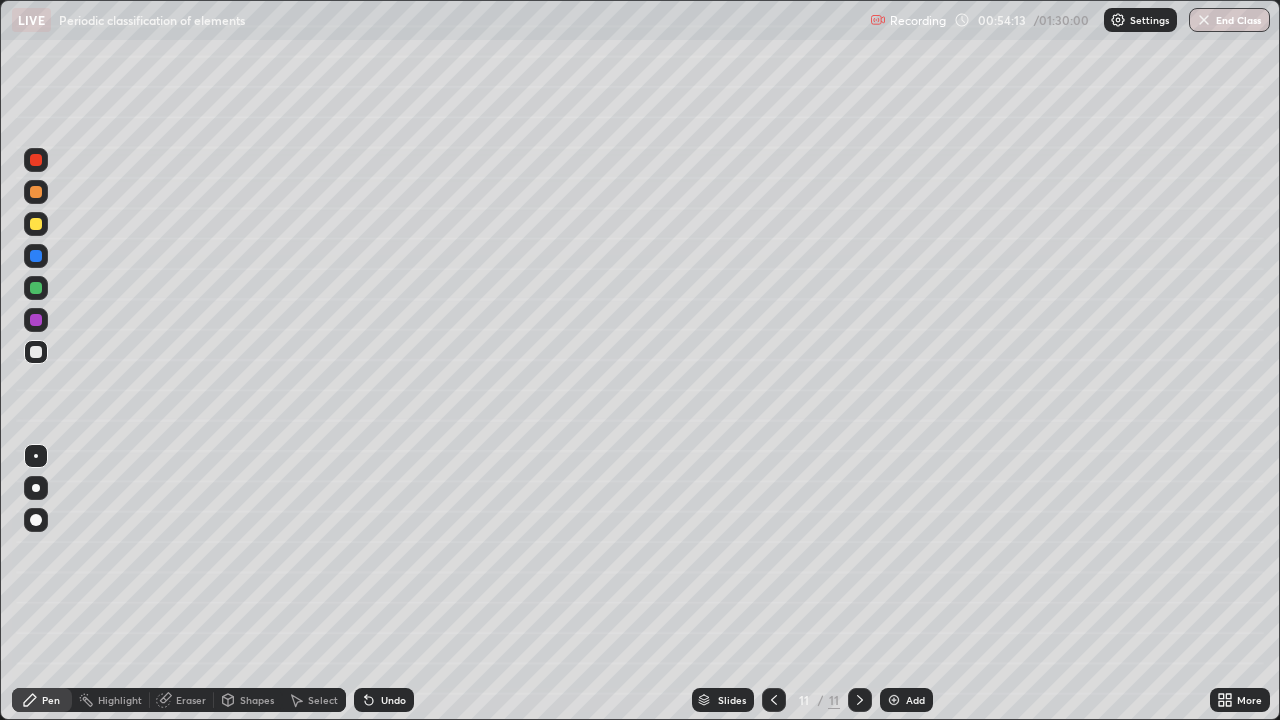 click on "Eraser" at bounding box center (182, 700) 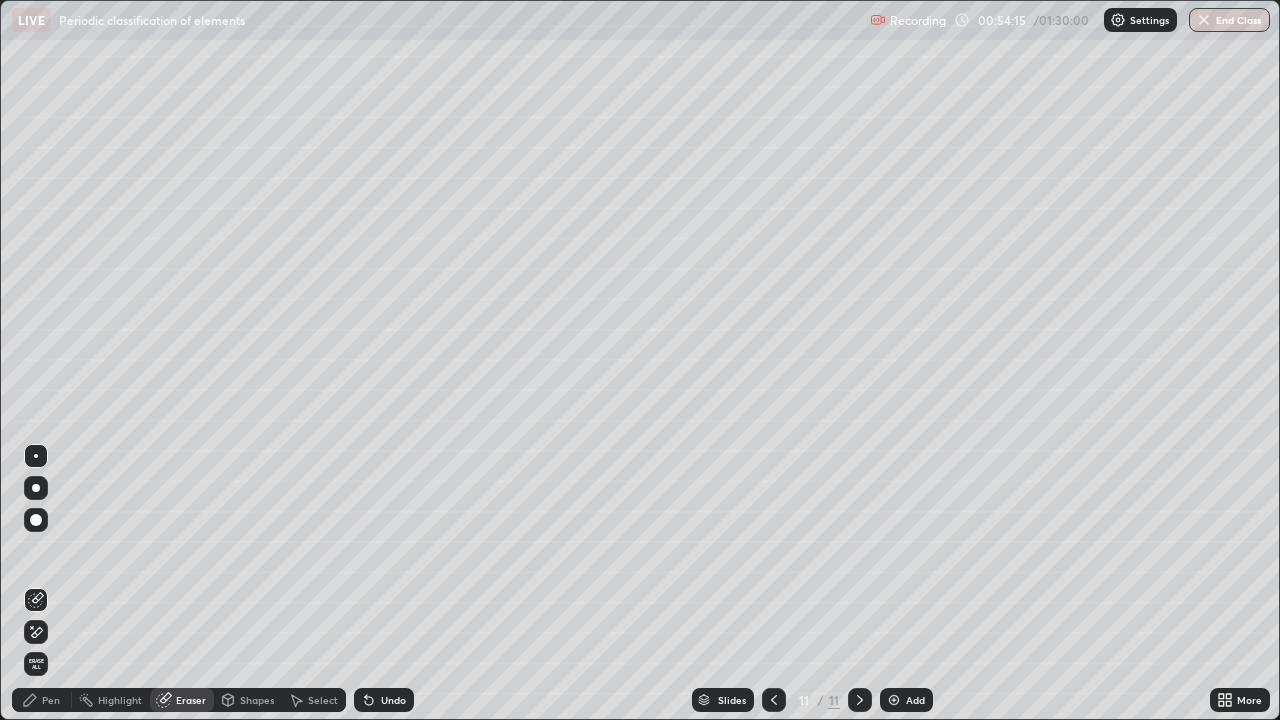 click on "Pen" at bounding box center [42, 700] 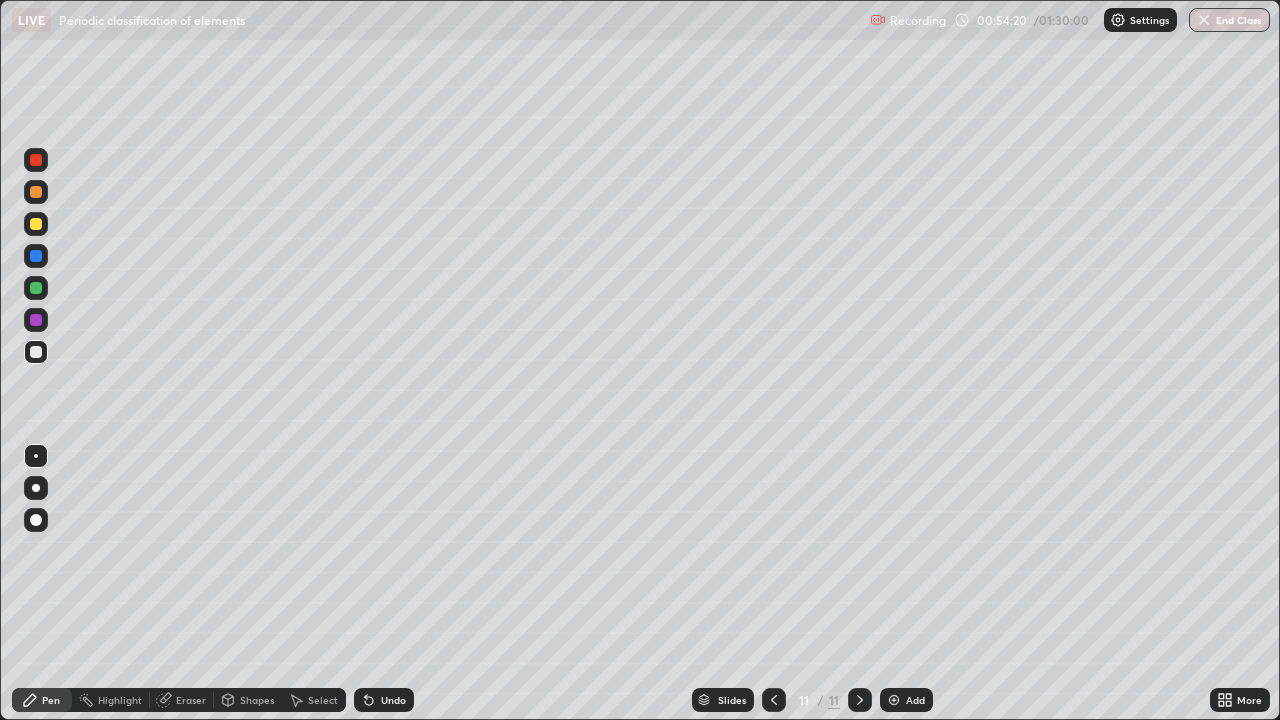 click 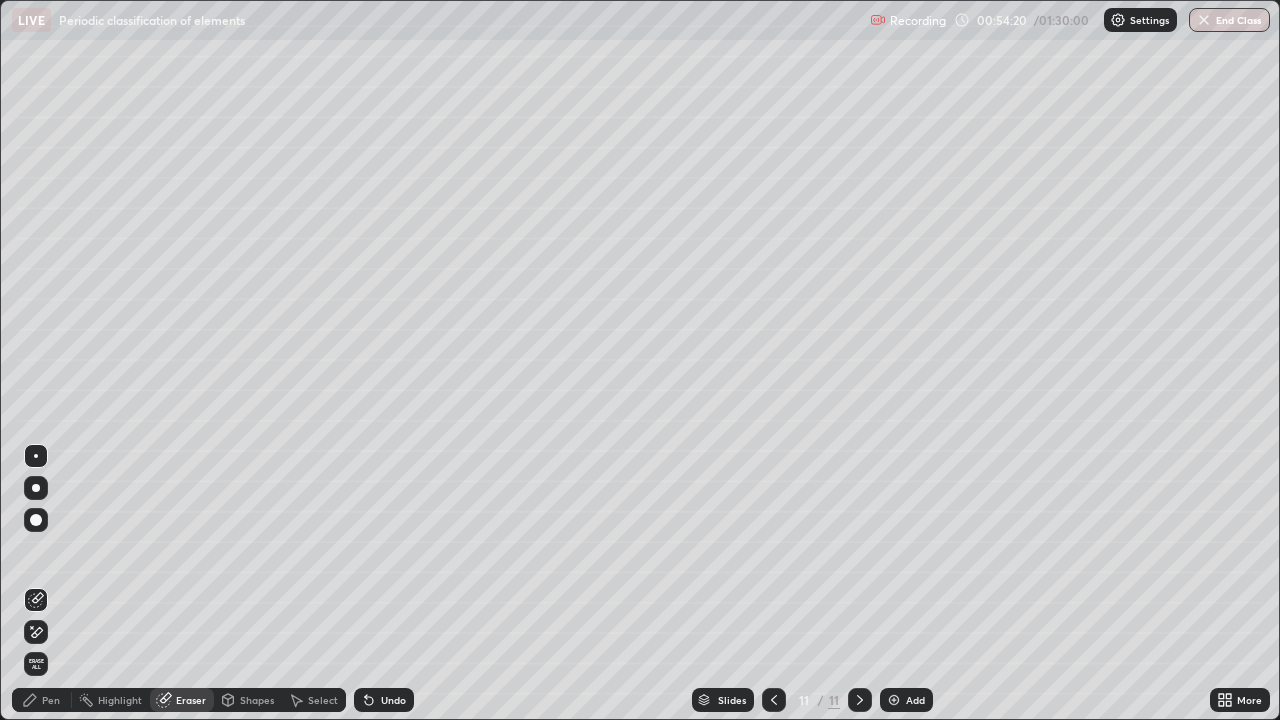 click 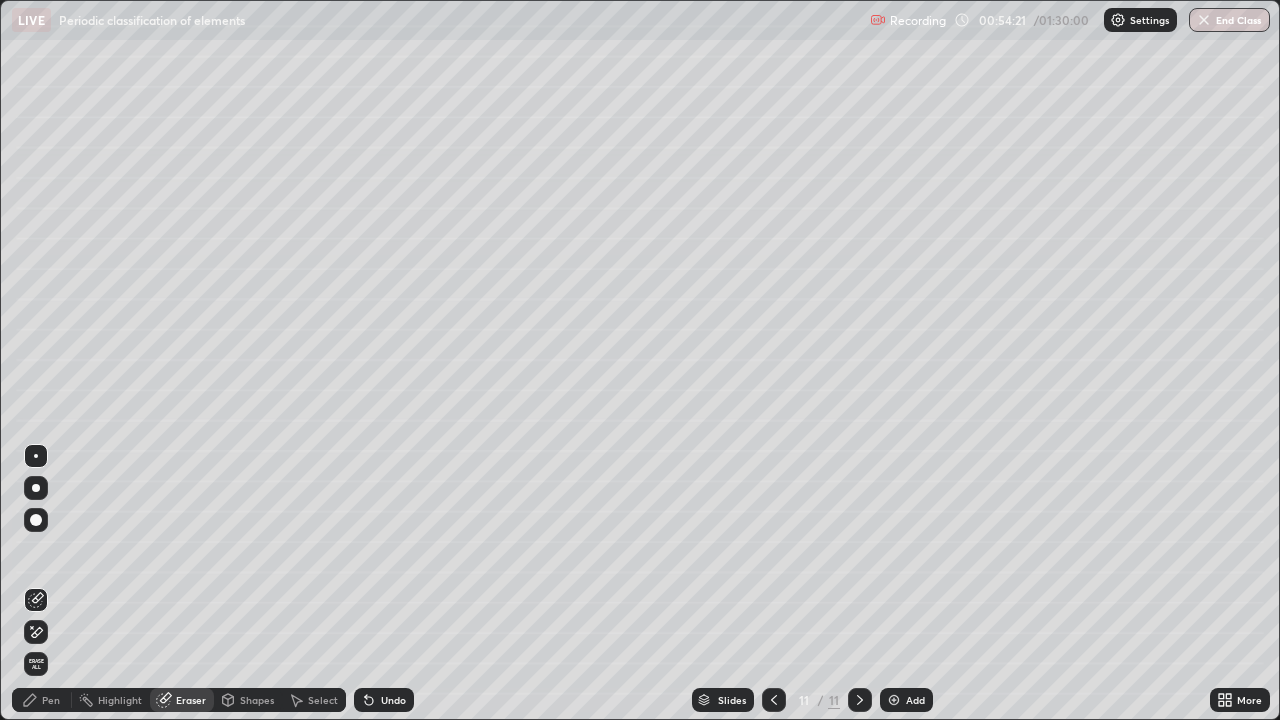 click 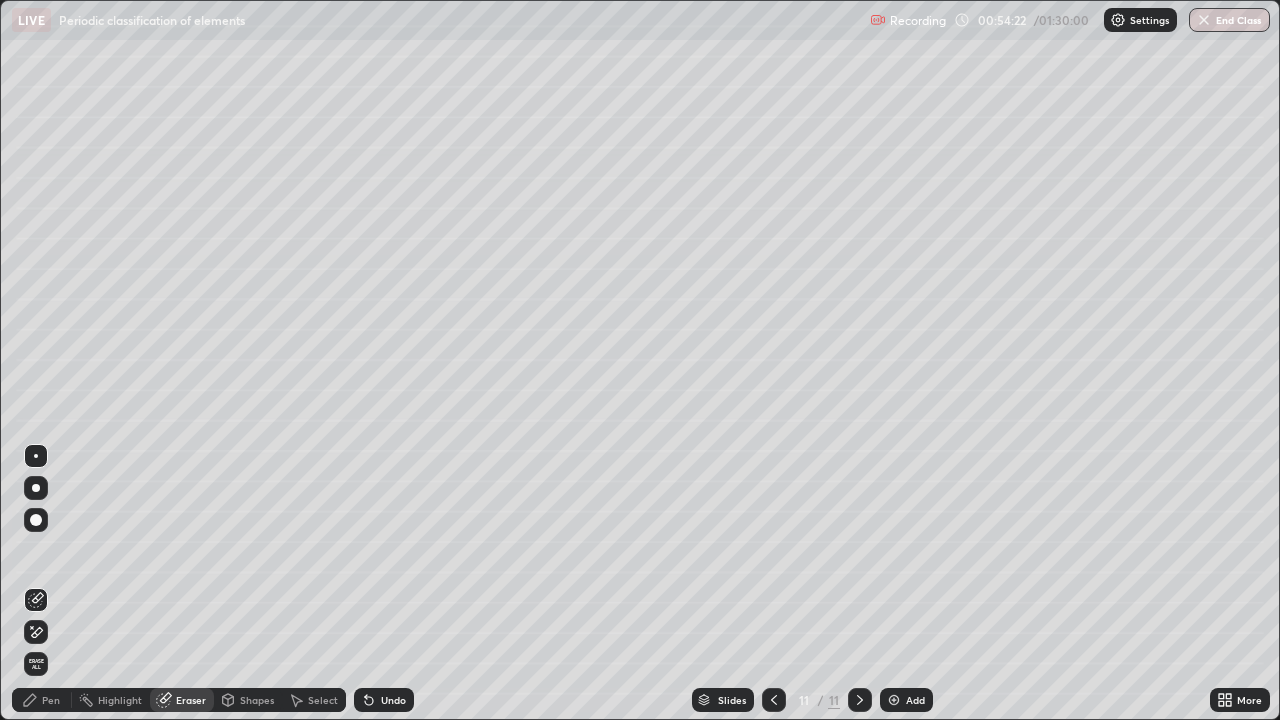 click on "Undo" at bounding box center [393, 700] 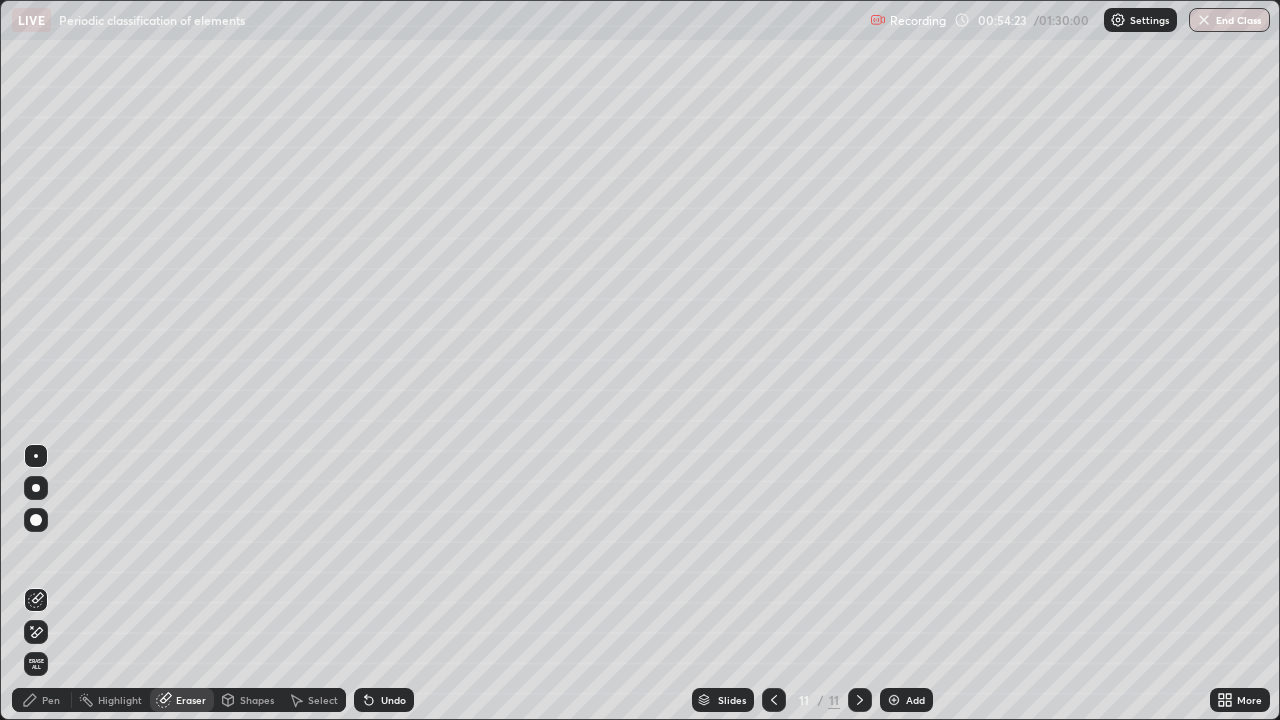 click on "Pen" at bounding box center [51, 700] 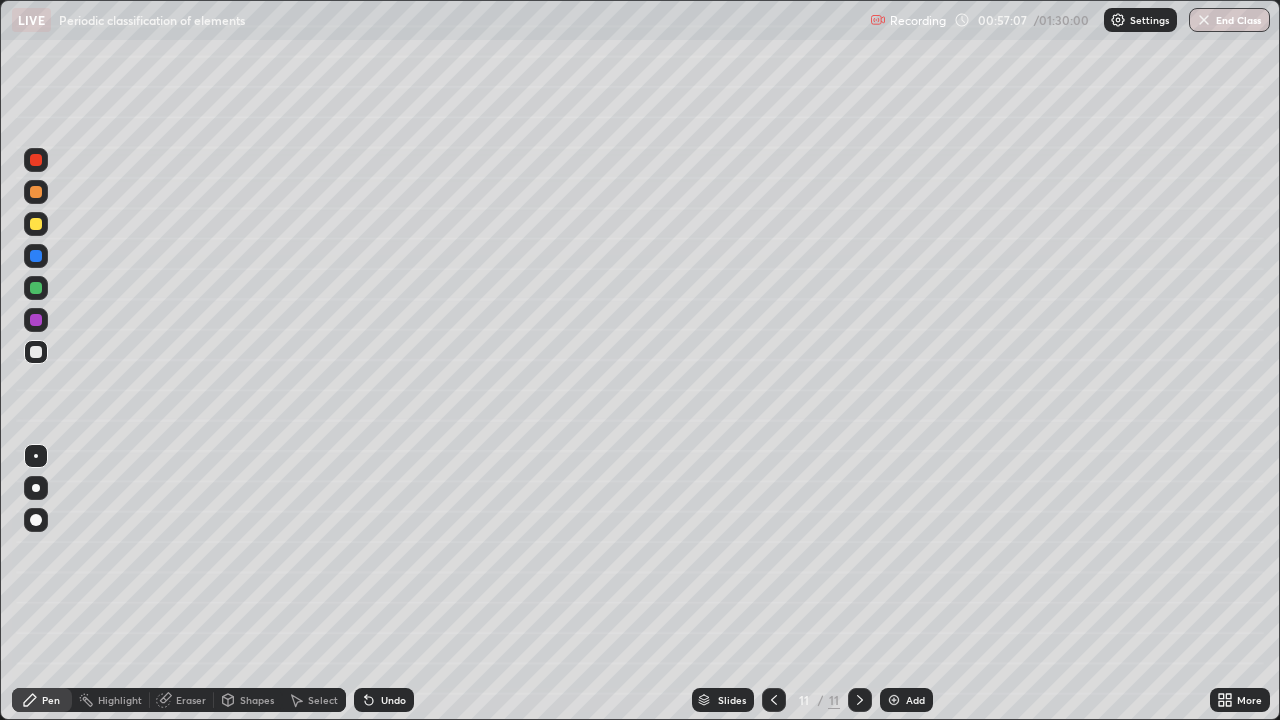 click at bounding box center [894, 700] 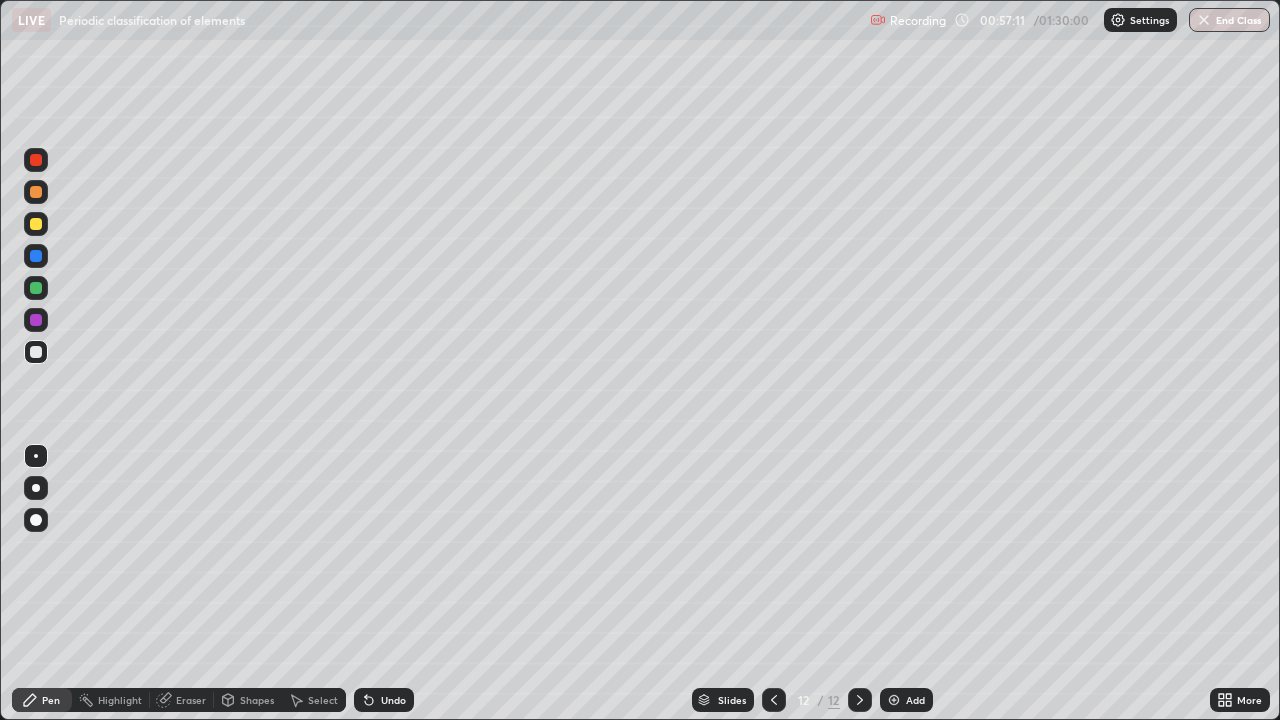 click 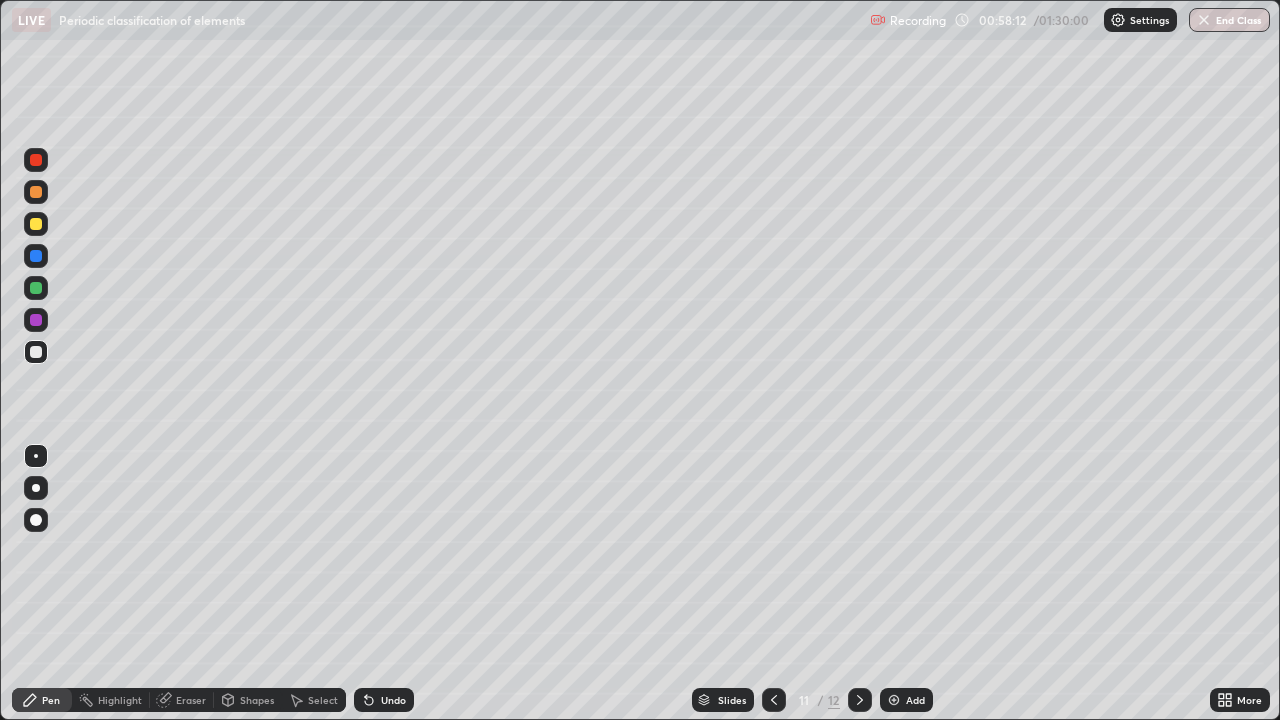 click on "Add" at bounding box center [906, 700] 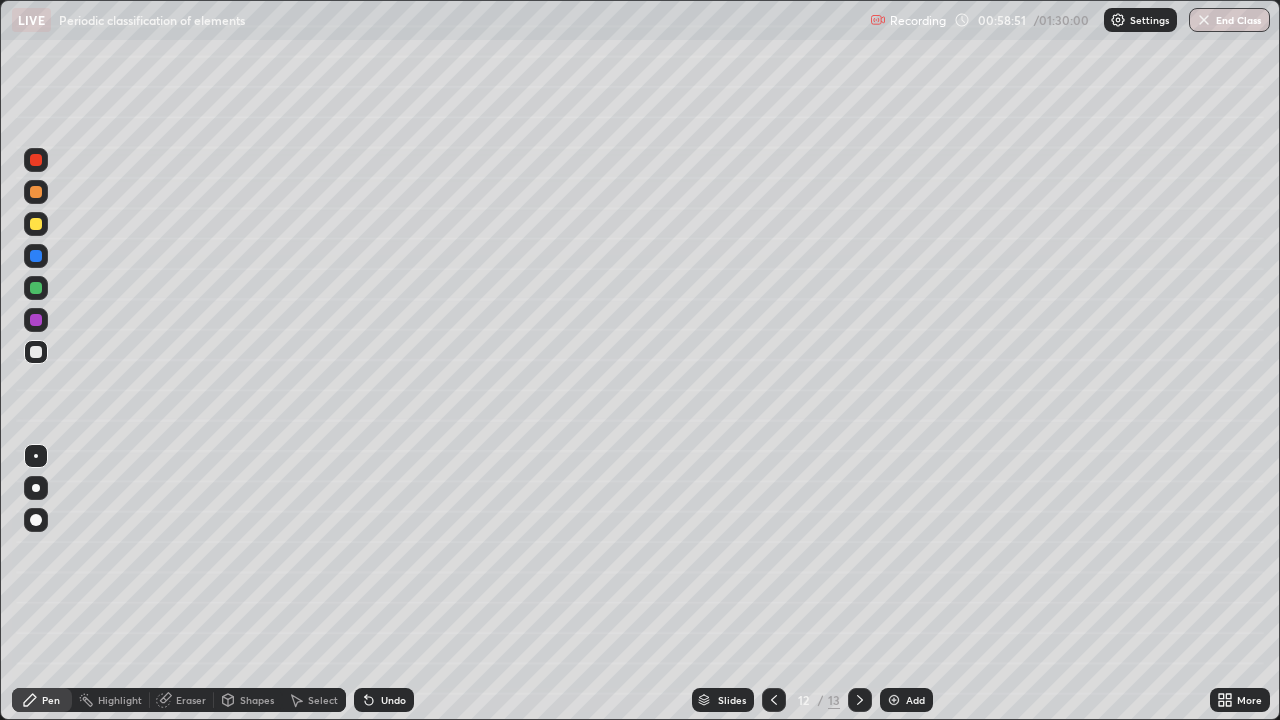 click on "Undo" at bounding box center (393, 700) 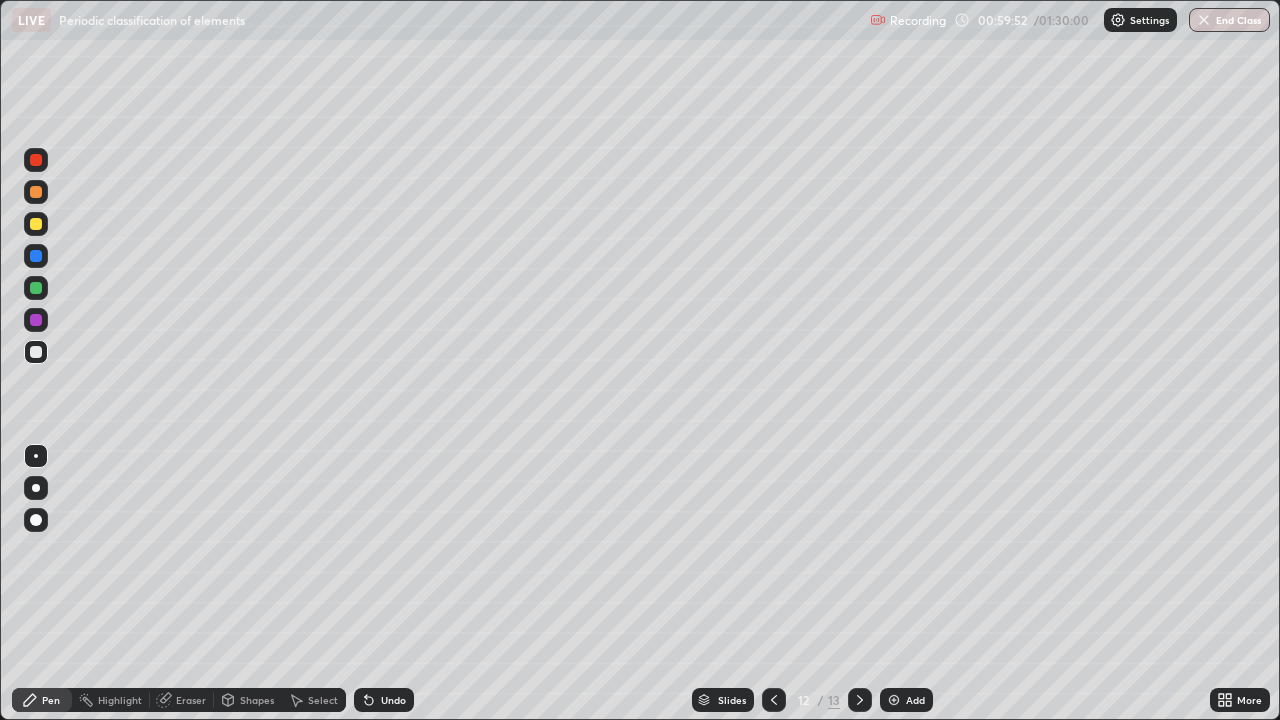 click on "Undo" at bounding box center [393, 700] 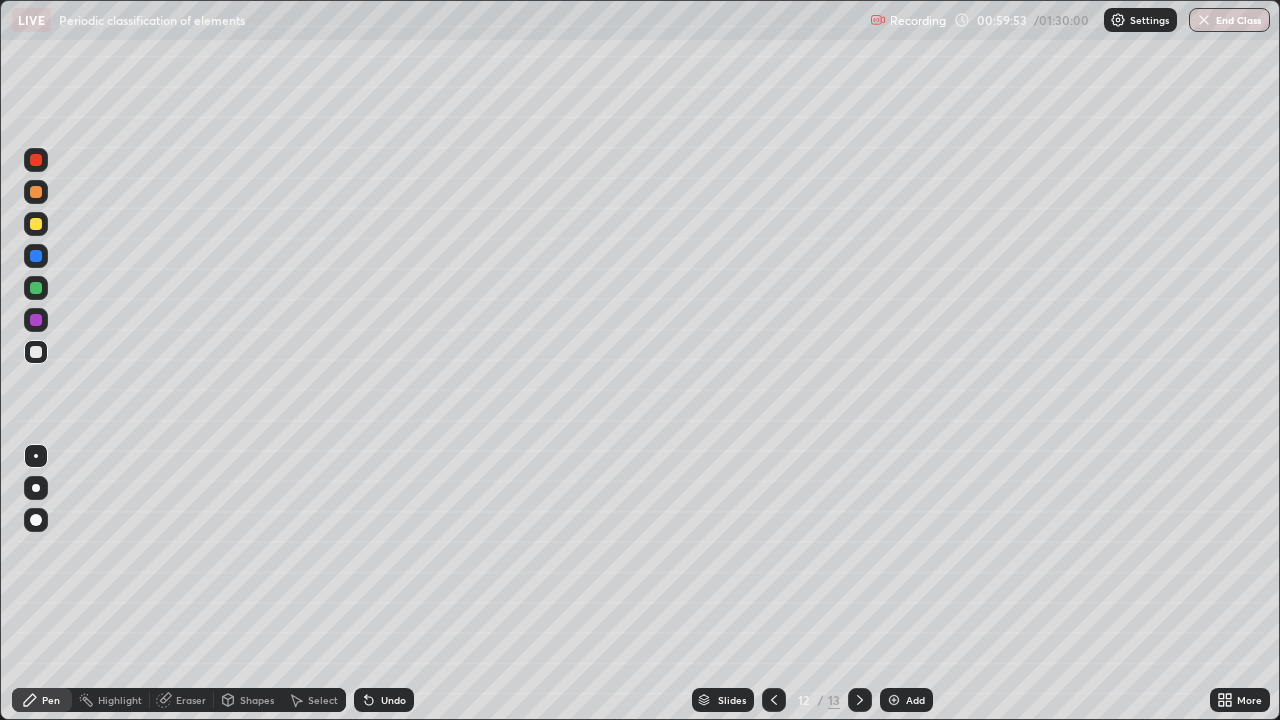 click on "Undo" at bounding box center (384, 700) 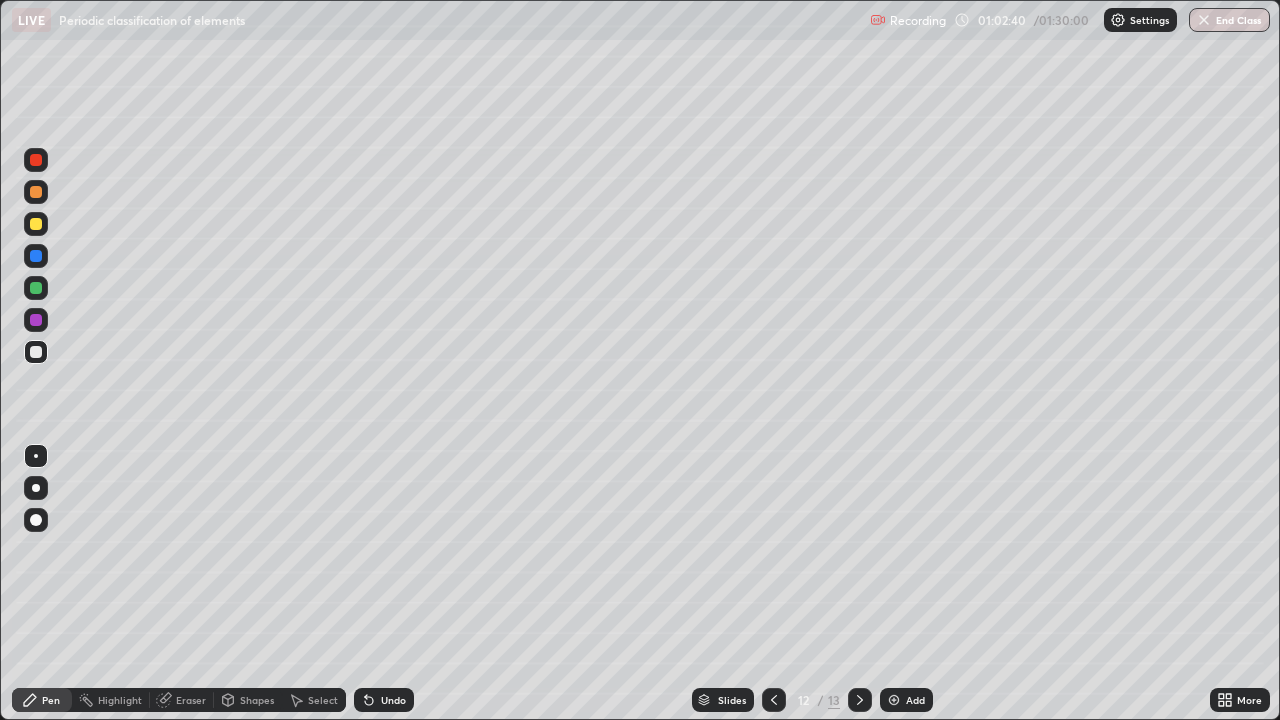 click on "Add" at bounding box center (906, 700) 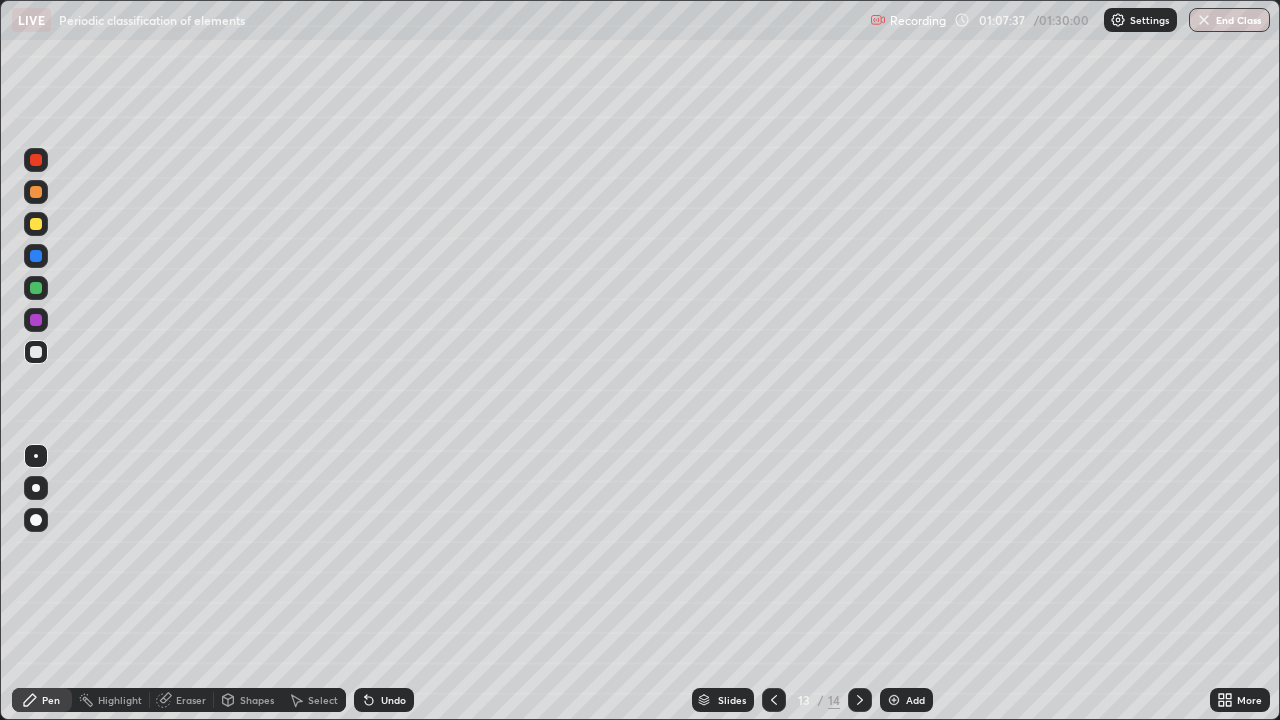click at bounding box center (894, 700) 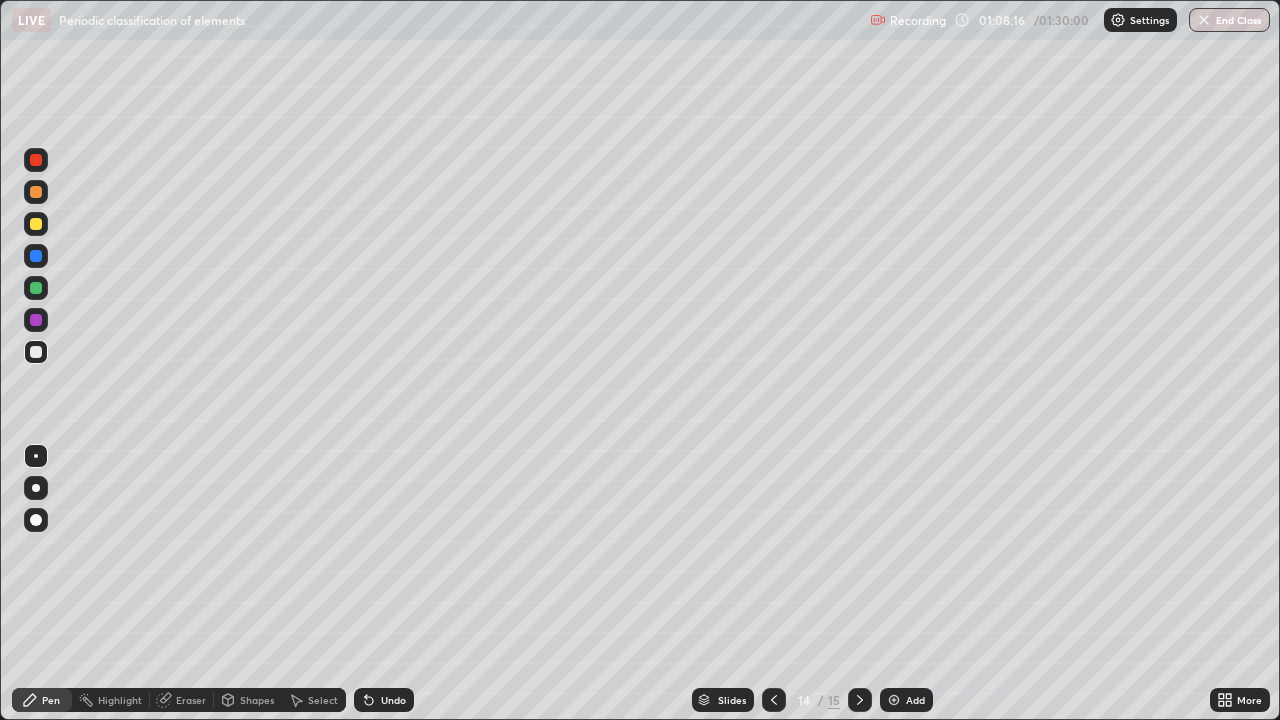 click 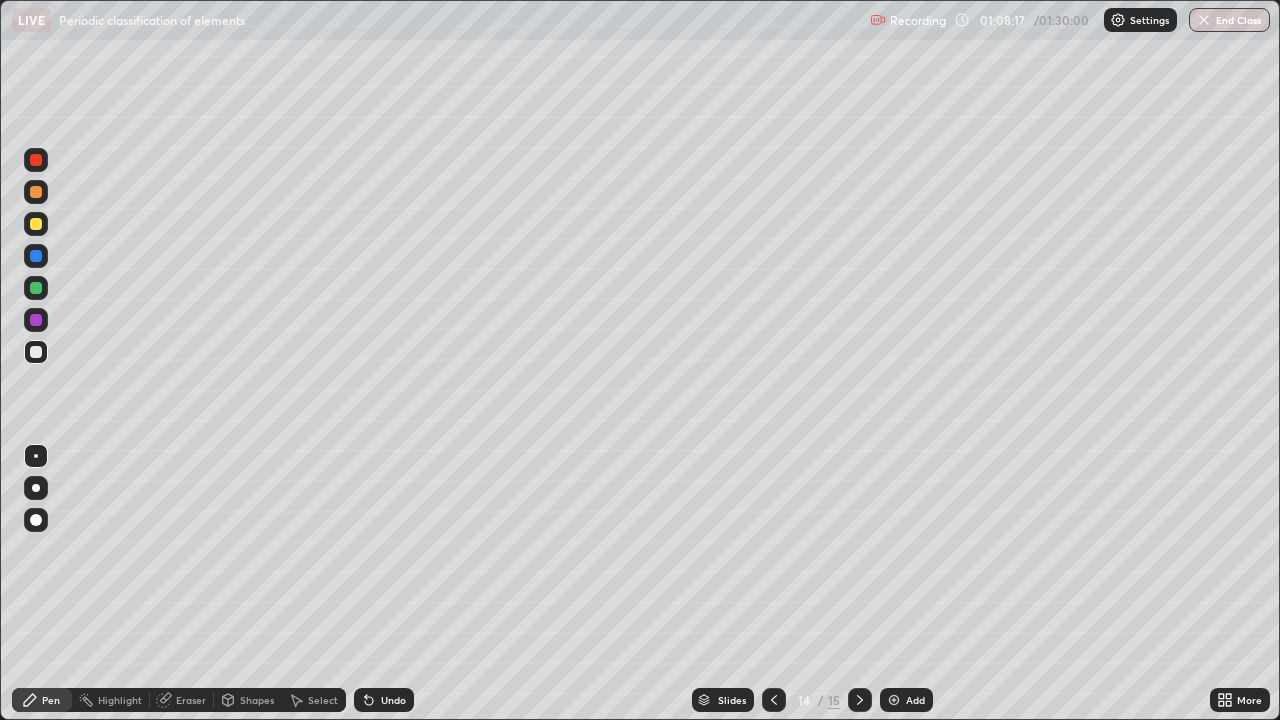 click on "Undo" at bounding box center (393, 700) 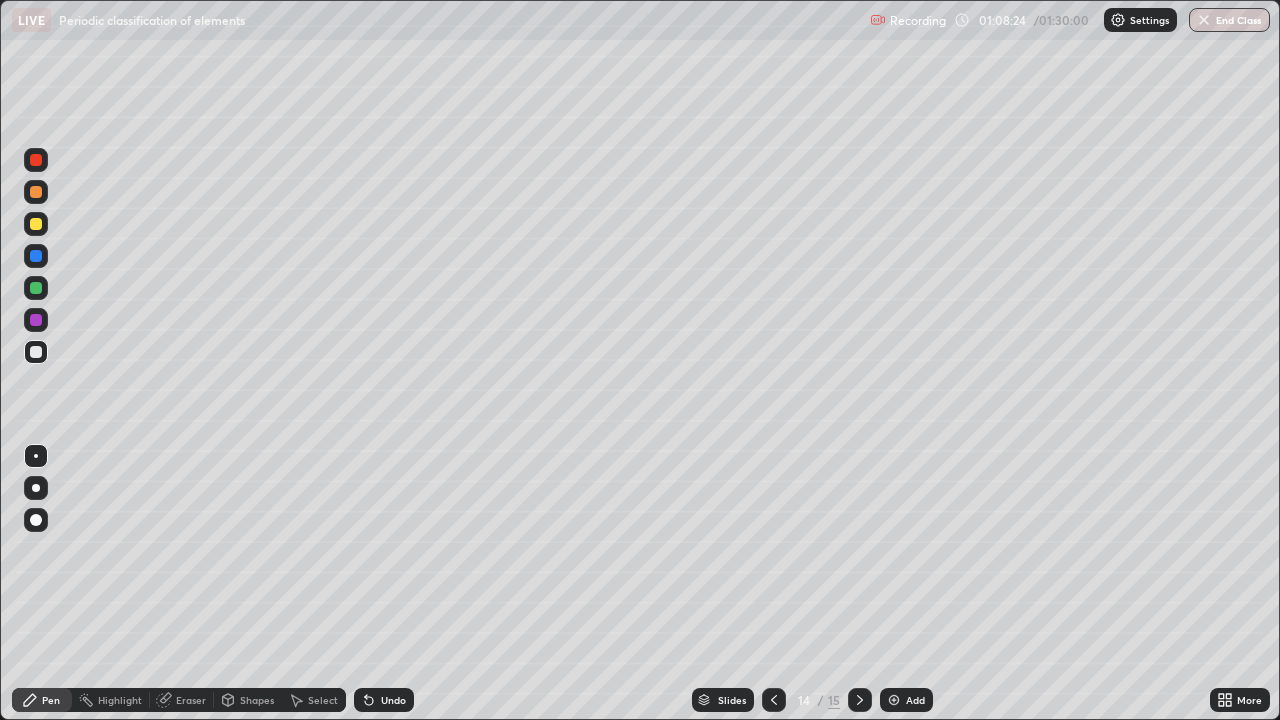click on "Eraser" at bounding box center [182, 700] 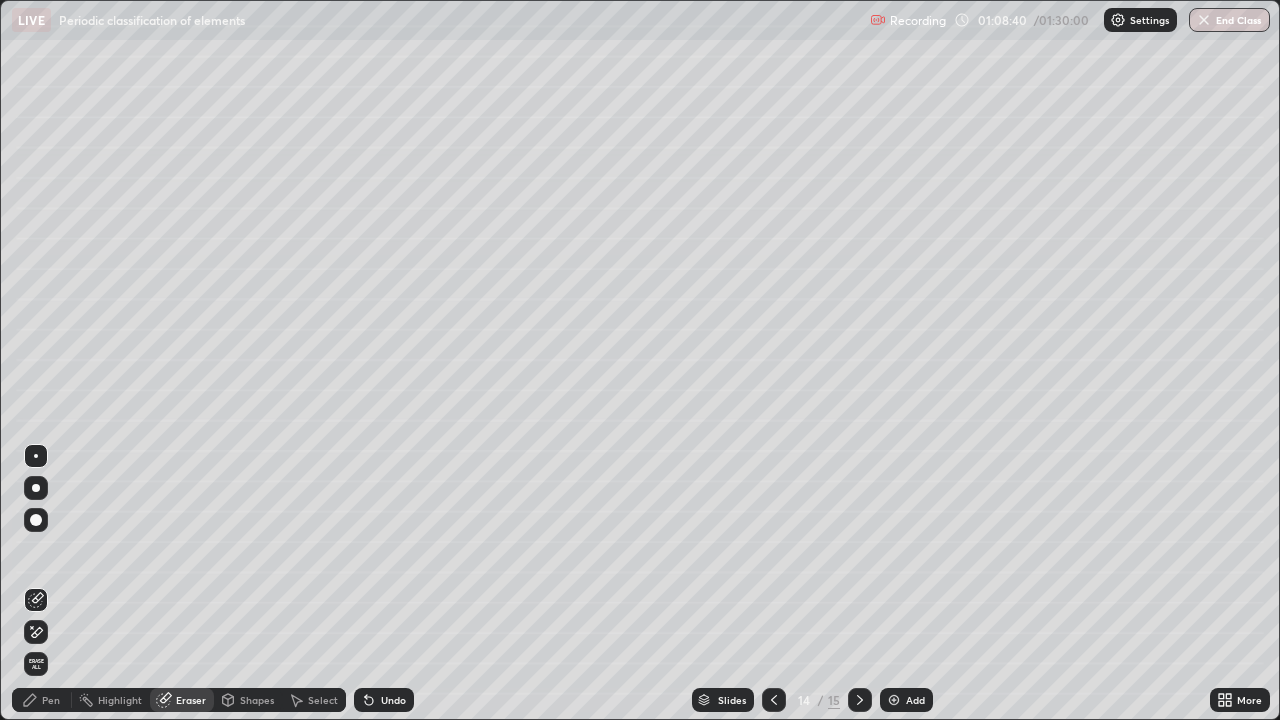 click on "Pen" at bounding box center [42, 700] 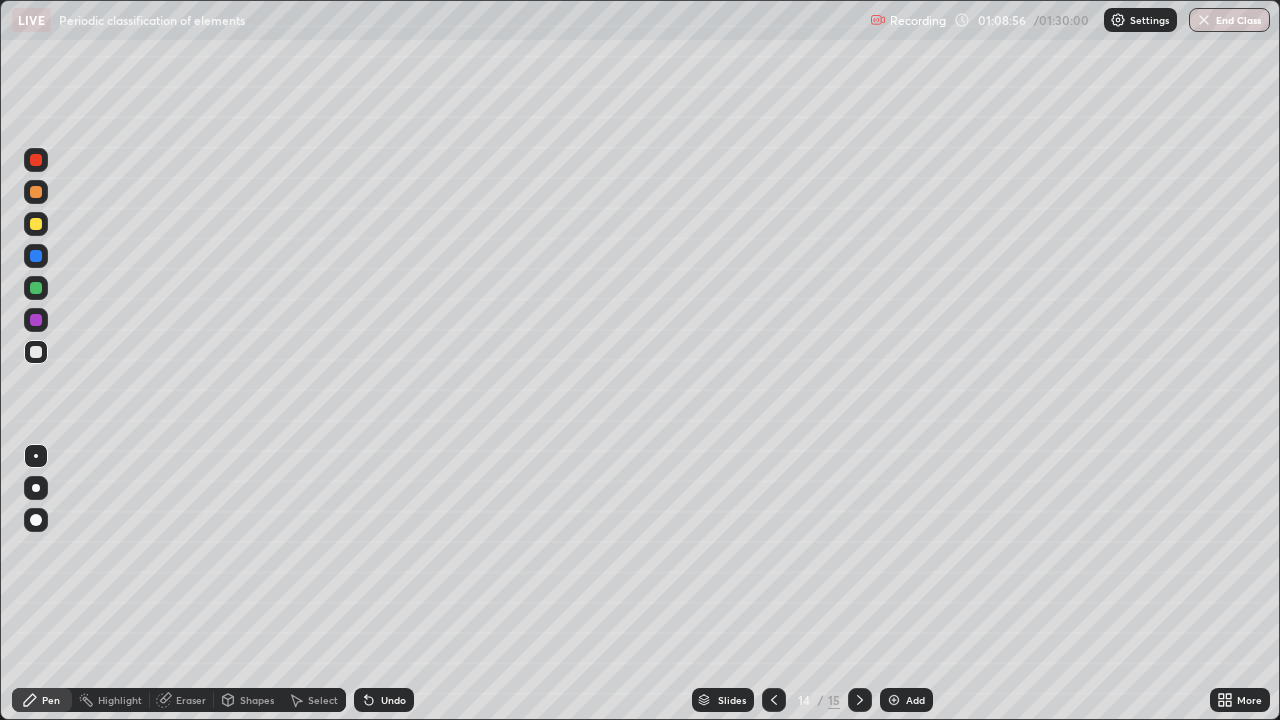 click on "Undo" at bounding box center [393, 700] 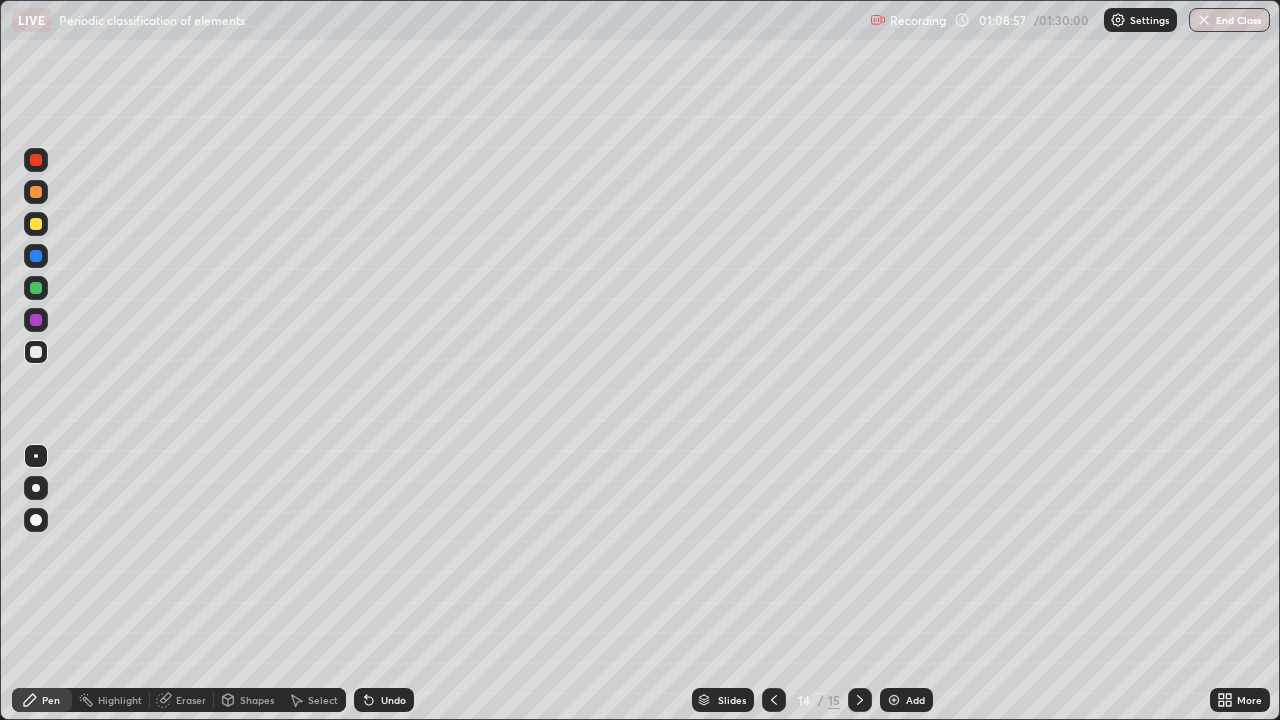 click on "Undo" at bounding box center (393, 700) 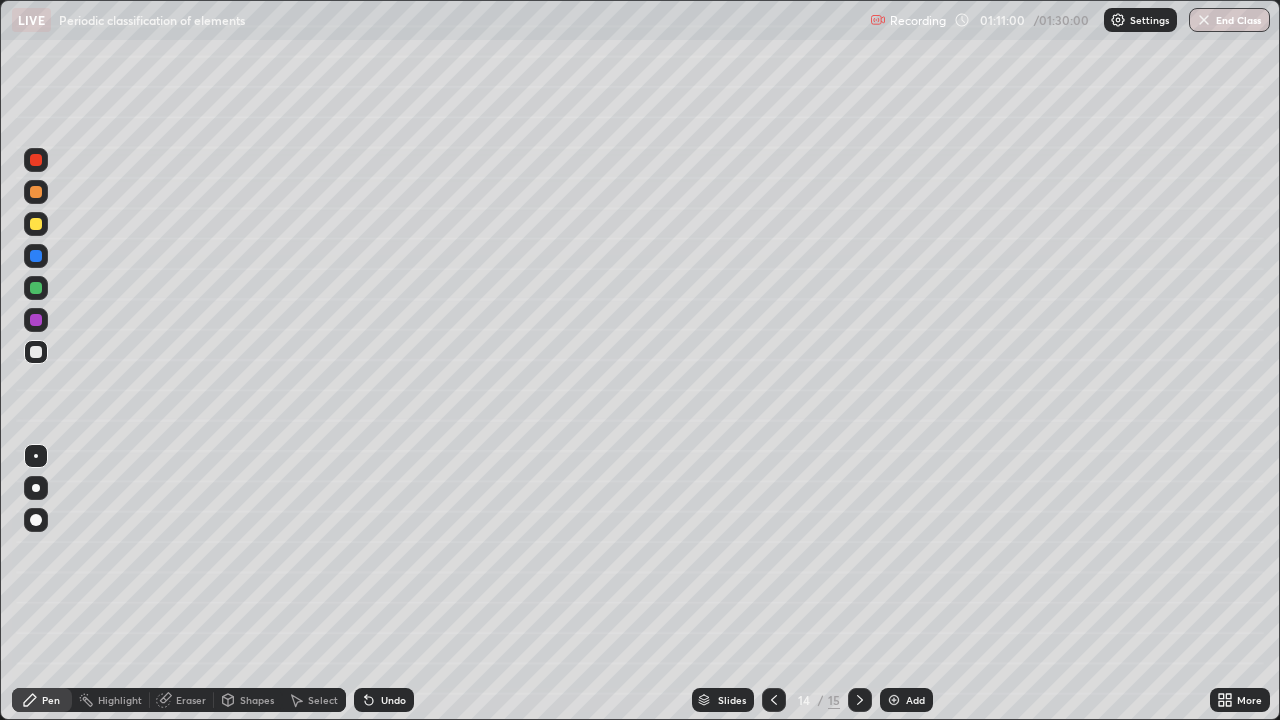 click on "Add" at bounding box center (915, 700) 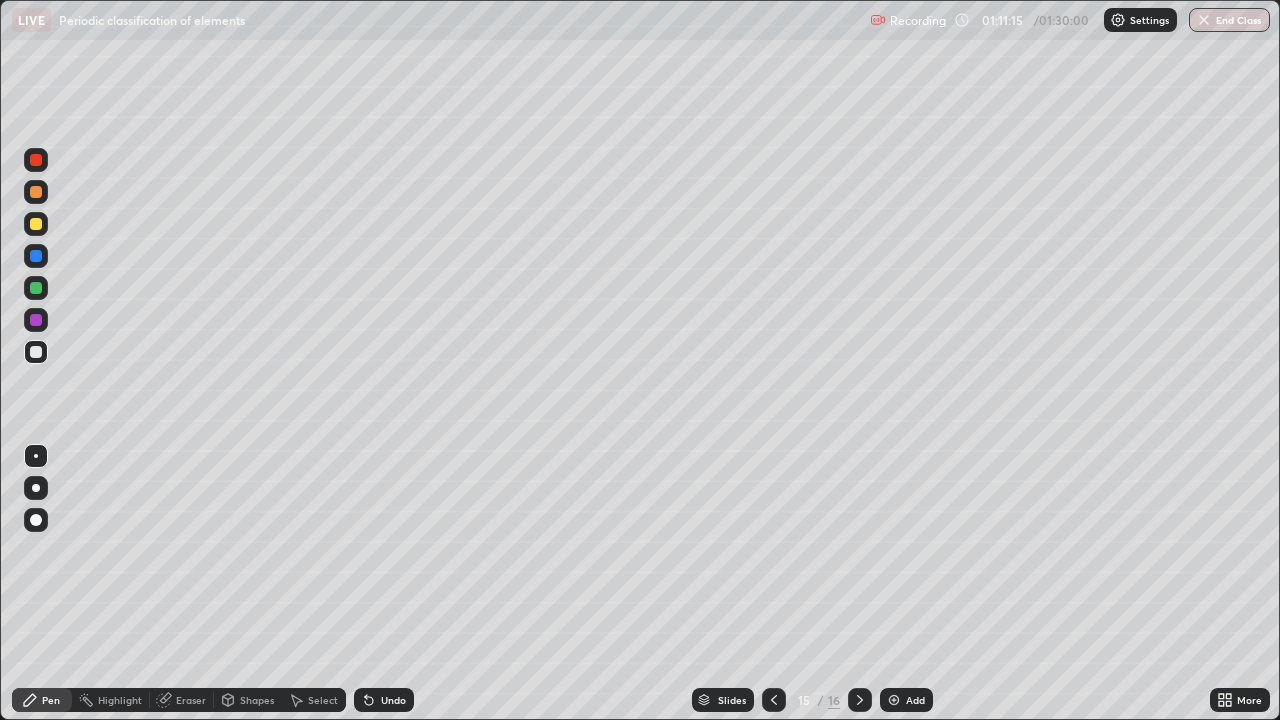 click on "Undo" at bounding box center (384, 700) 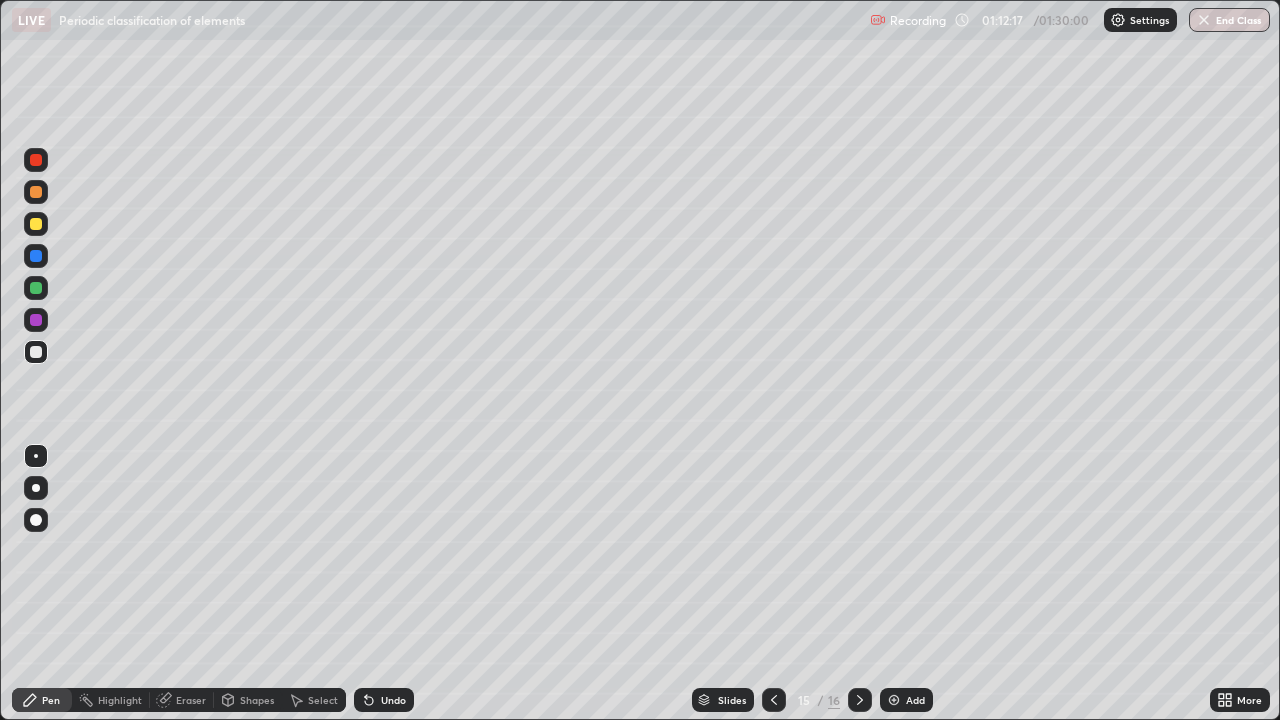 click on "Undo" at bounding box center [384, 700] 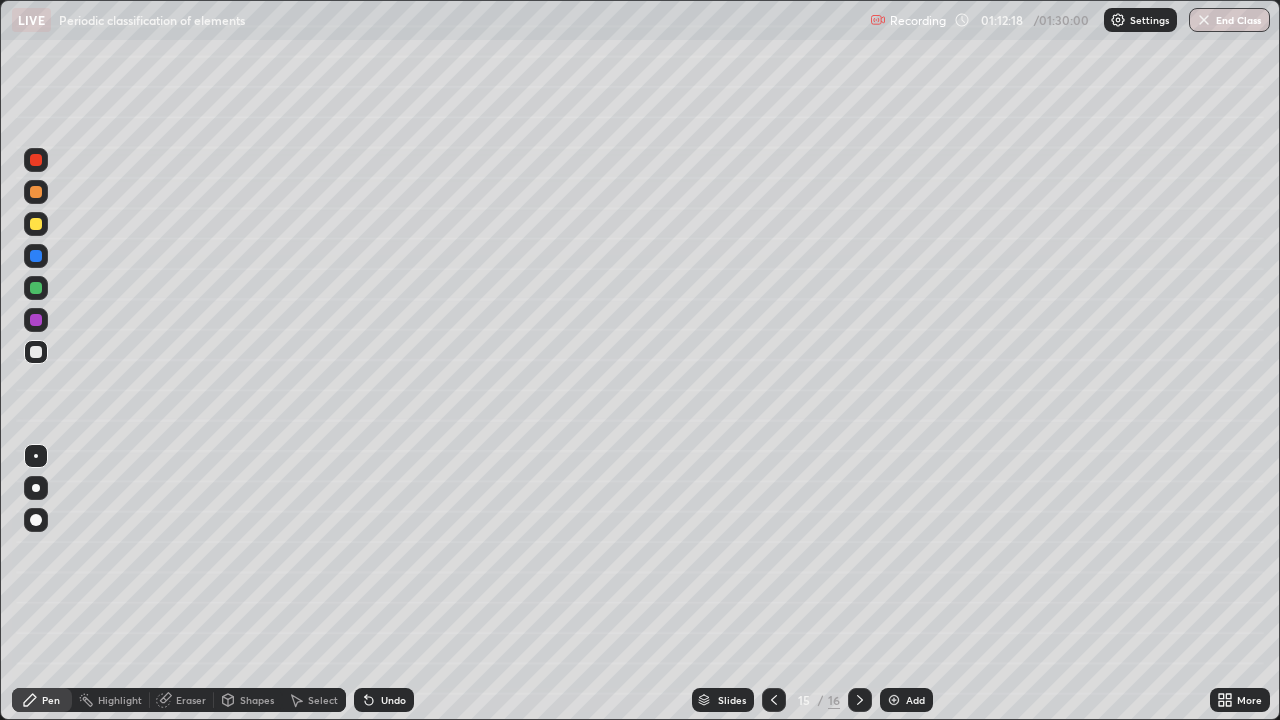 click on "Undo" at bounding box center (384, 700) 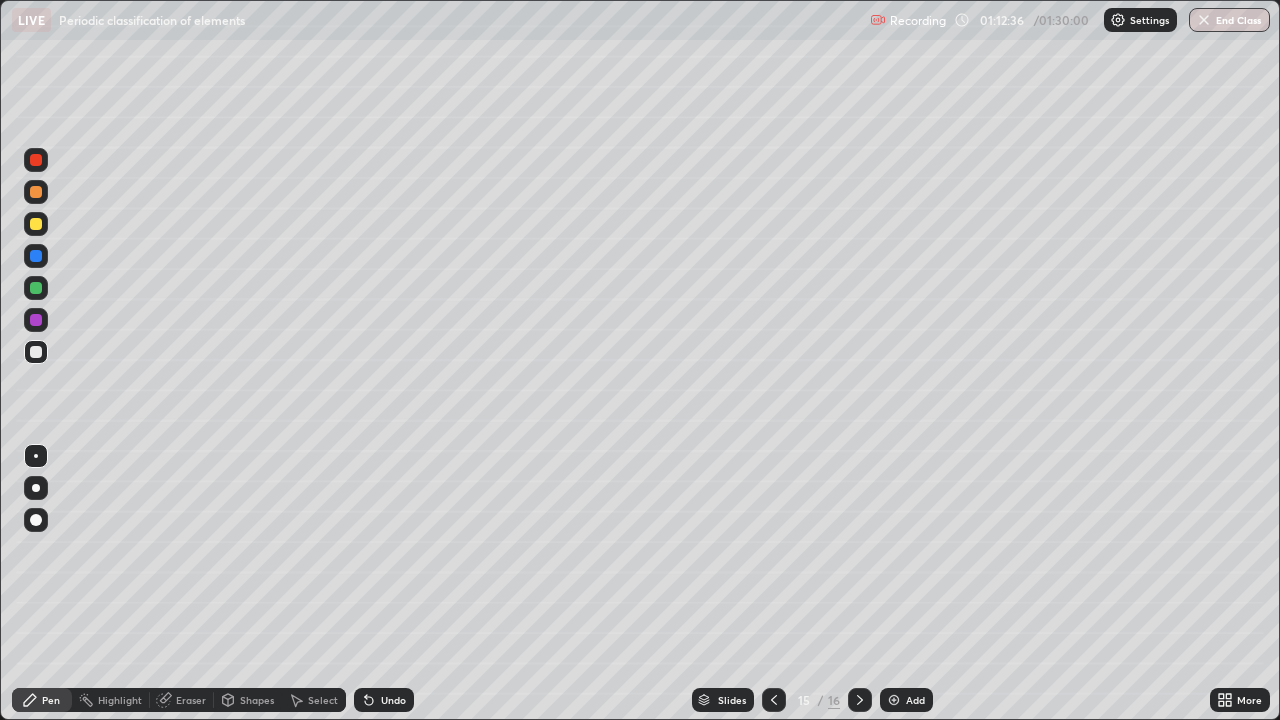 click on "Undo" at bounding box center (384, 700) 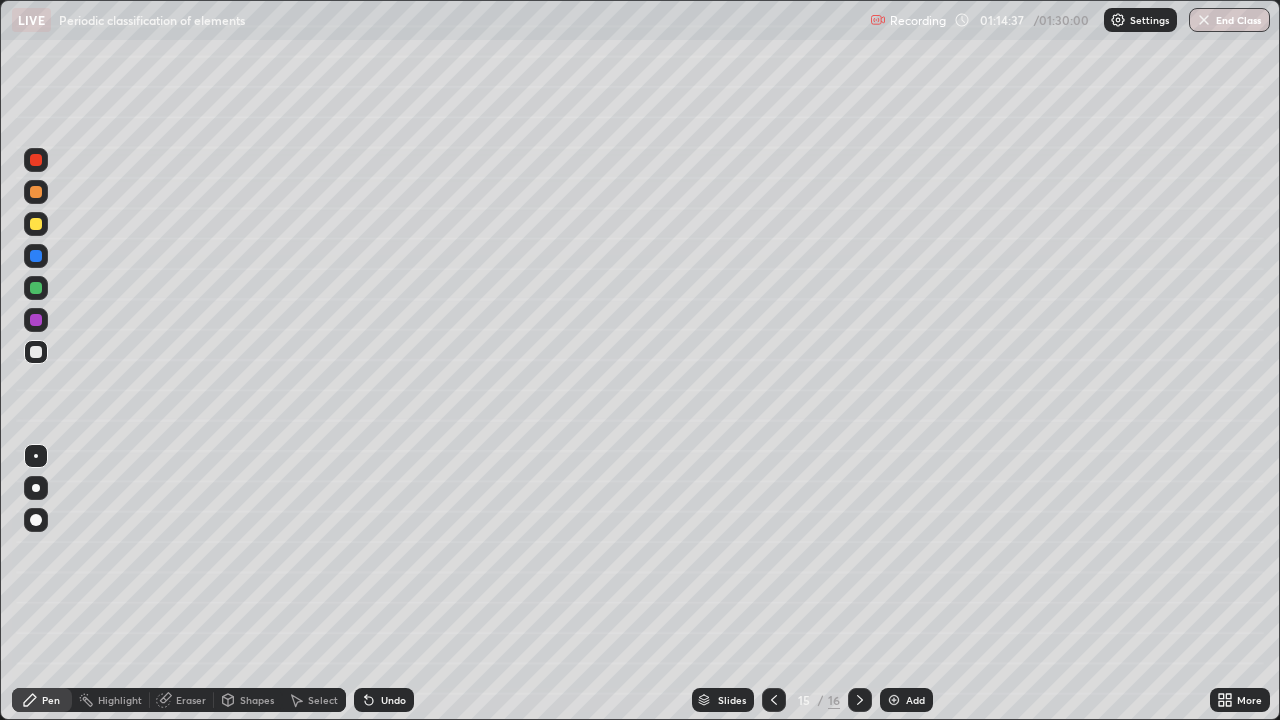 click at bounding box center (36, 224) 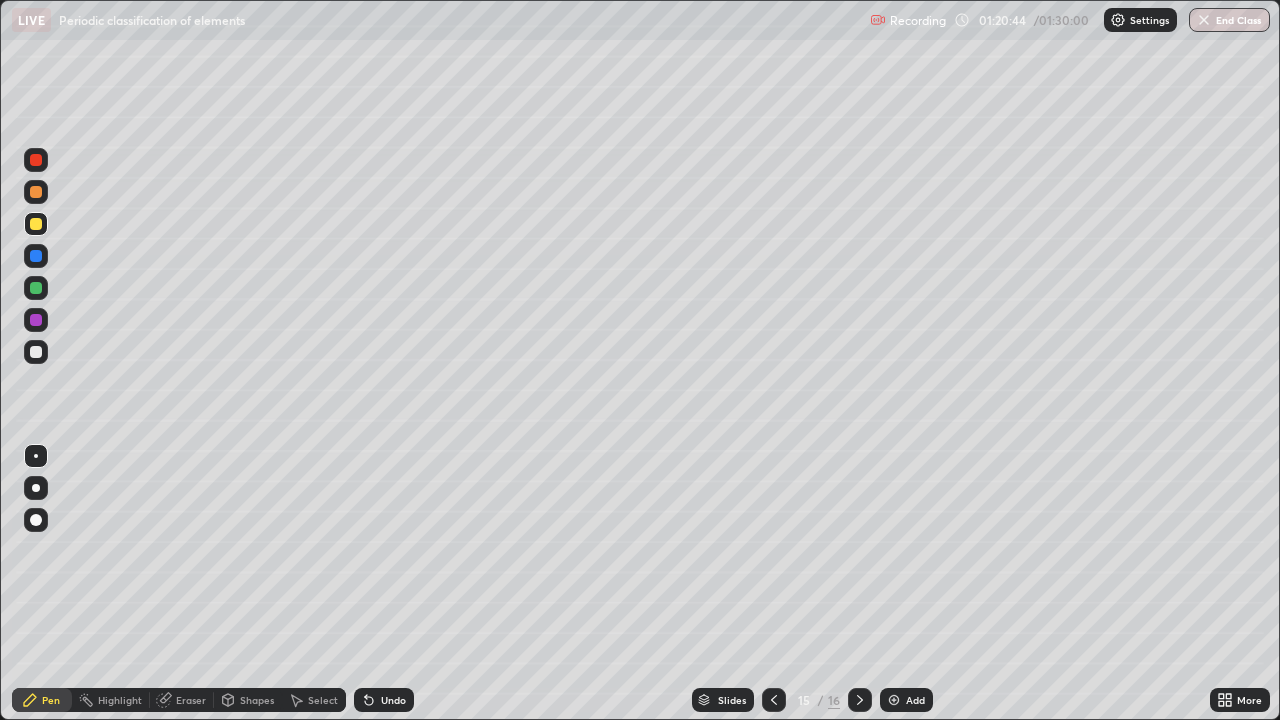 click on "Add" at bounding box center [915, 700] 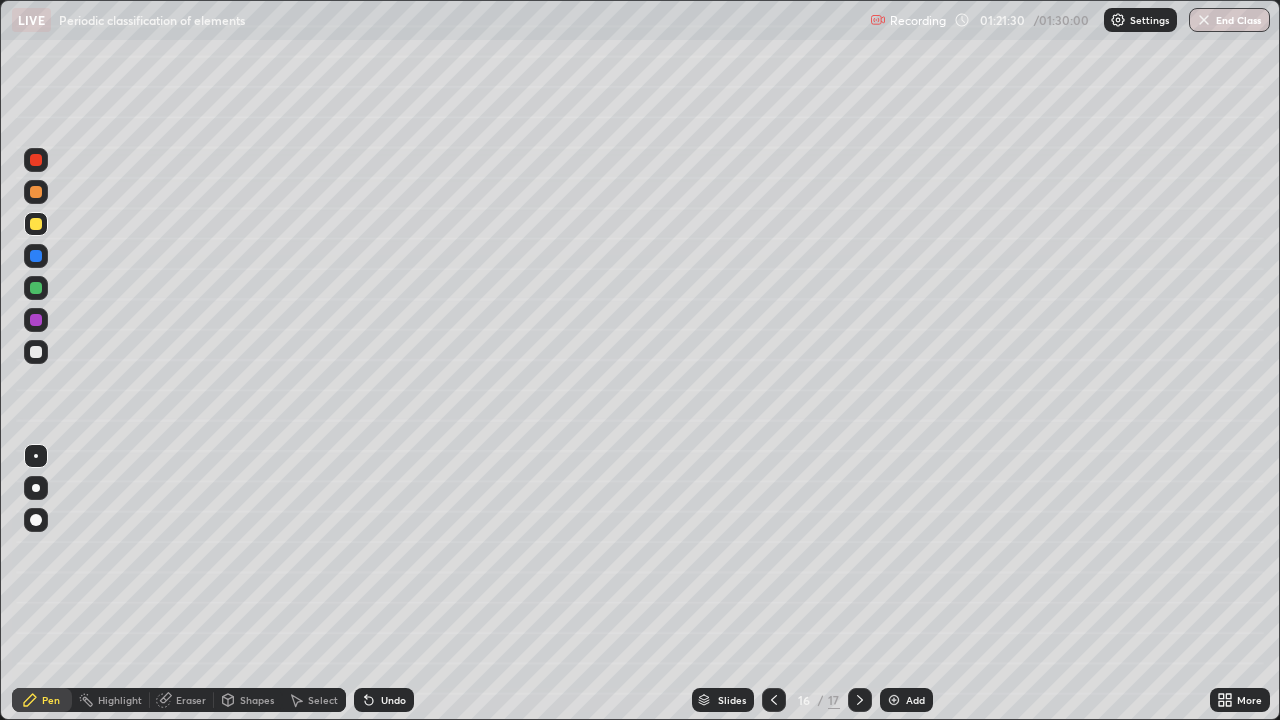 click at bounding box center (36, 352) 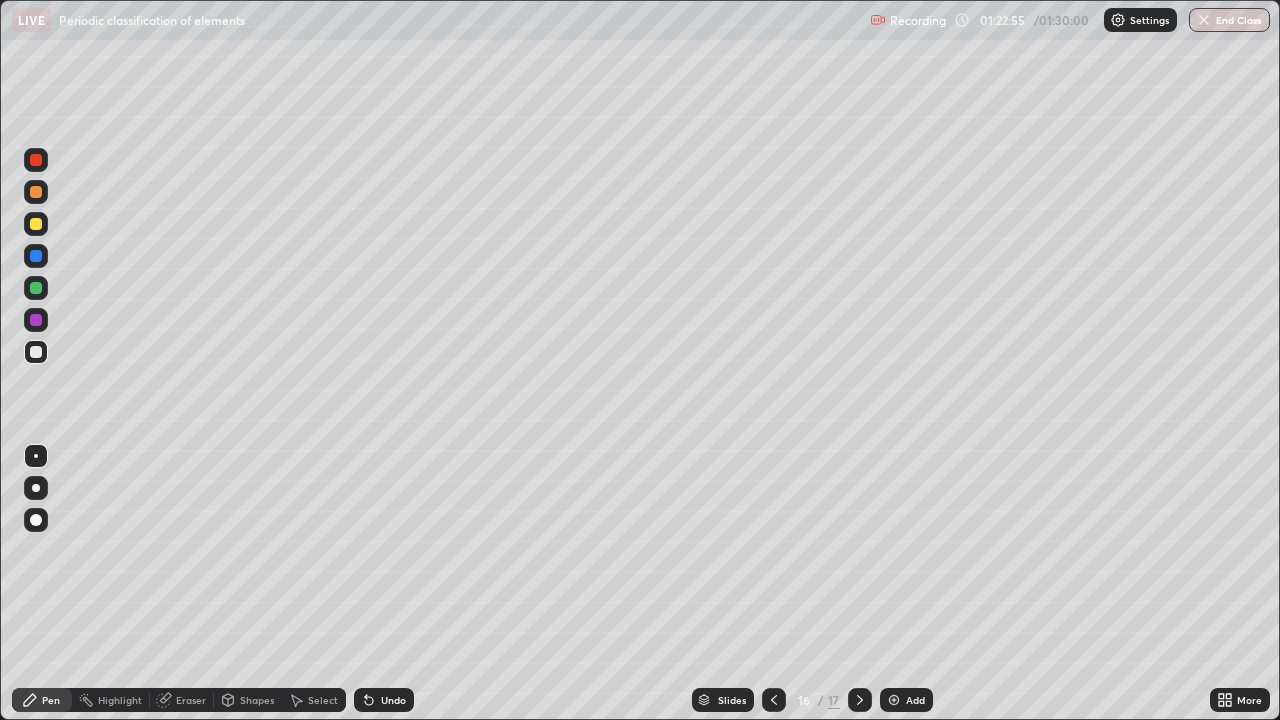 click on "Undo" at bounding box center [384, 700] 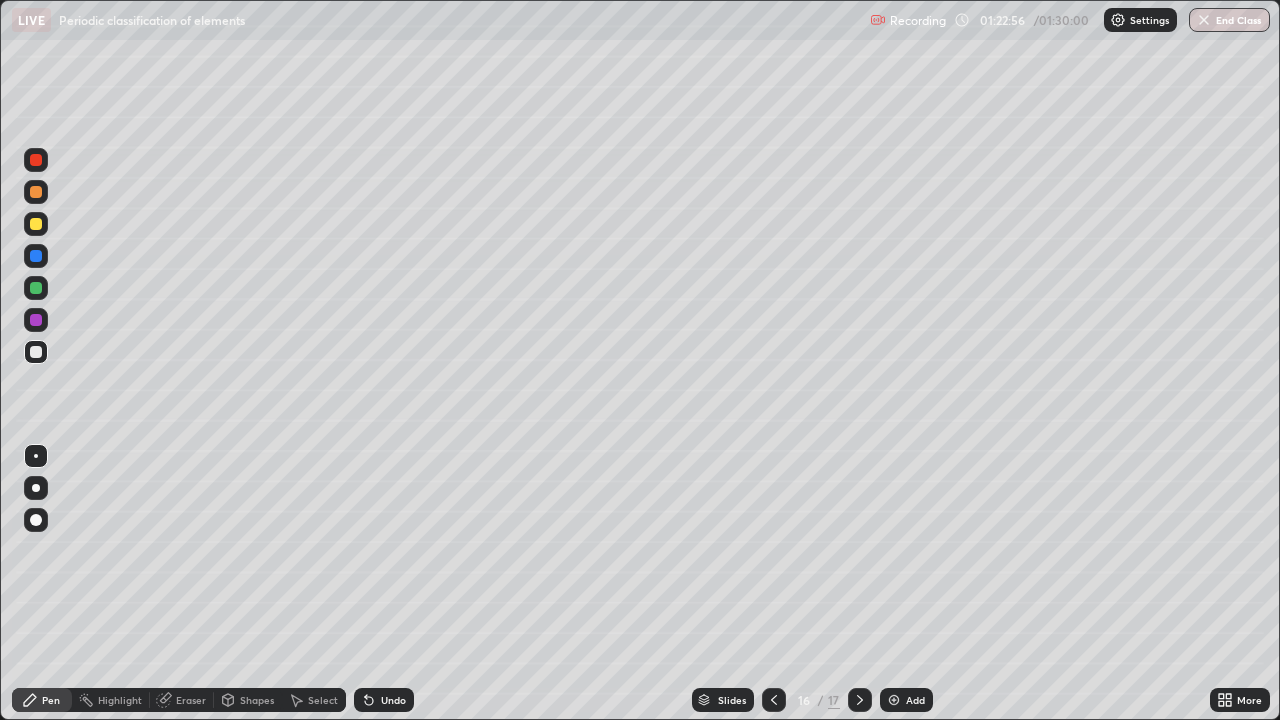 click on "Undo" at bounding box center (393, 700) 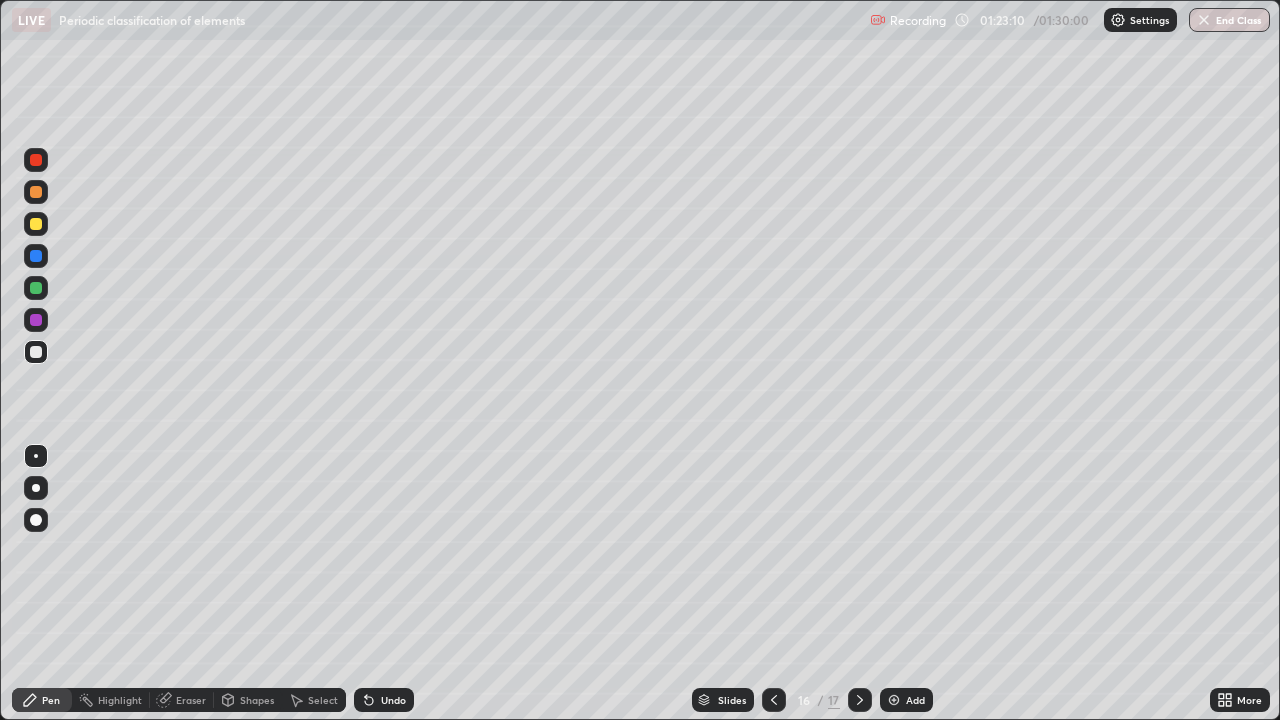 click on "Undo" at bounding box center [393, 700] 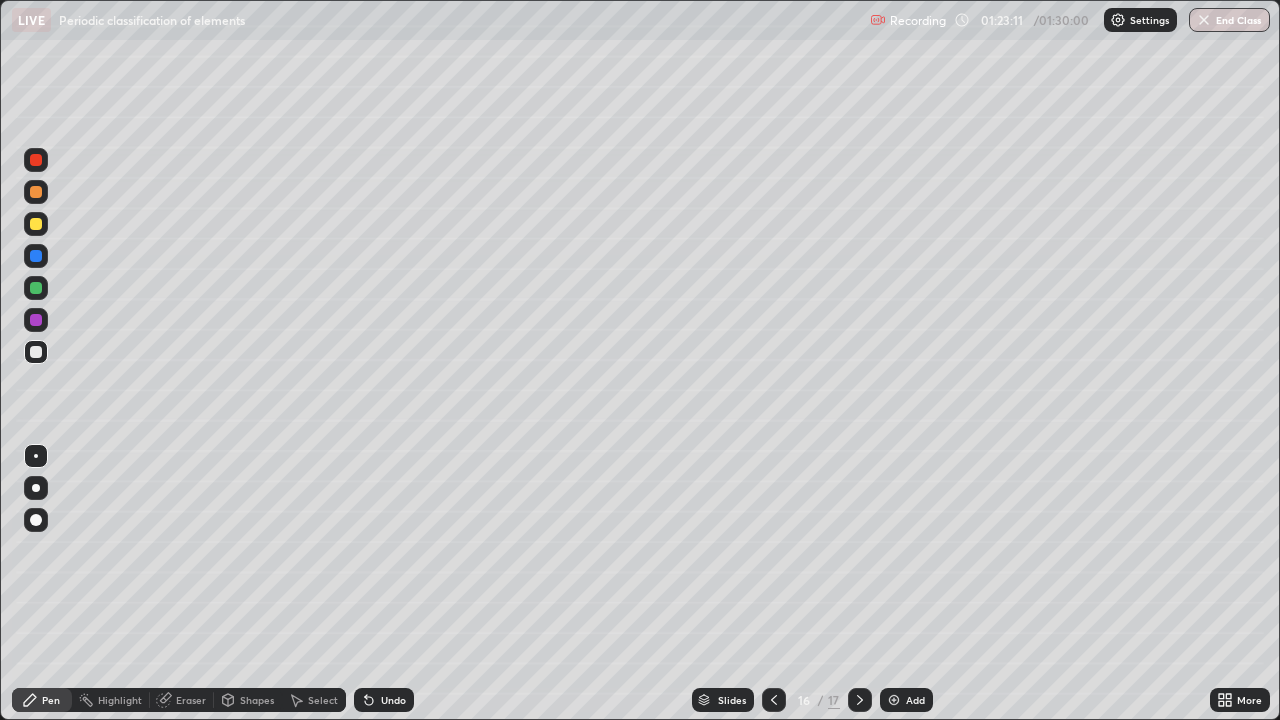 click on "Undo" at bounding box center (384, 700) 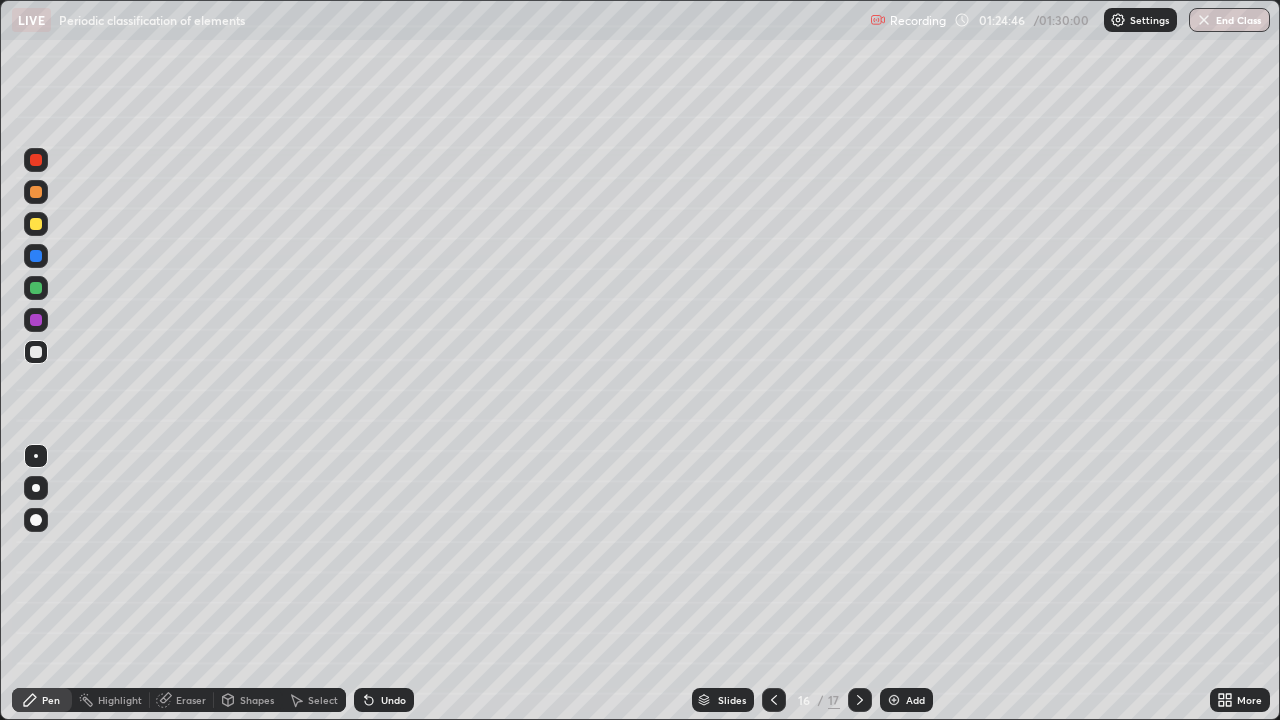 click at bounding box center [36, 352] 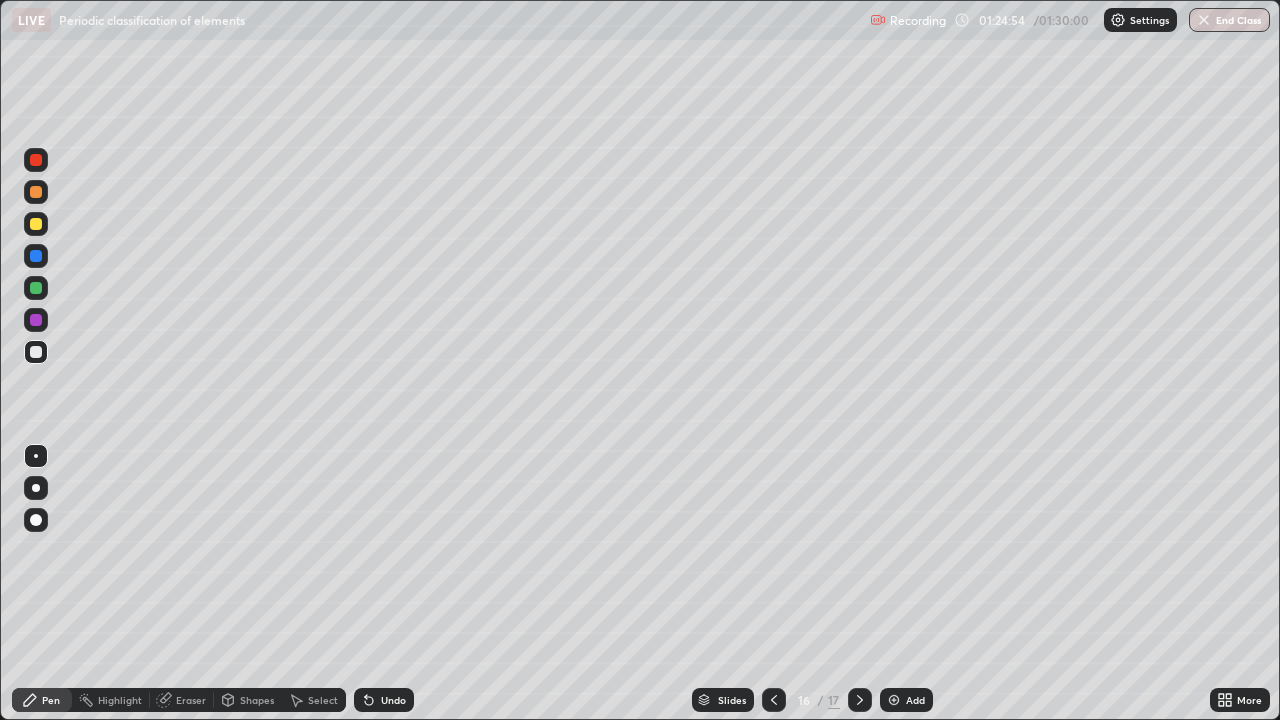 click at bounding box center (36, 352) 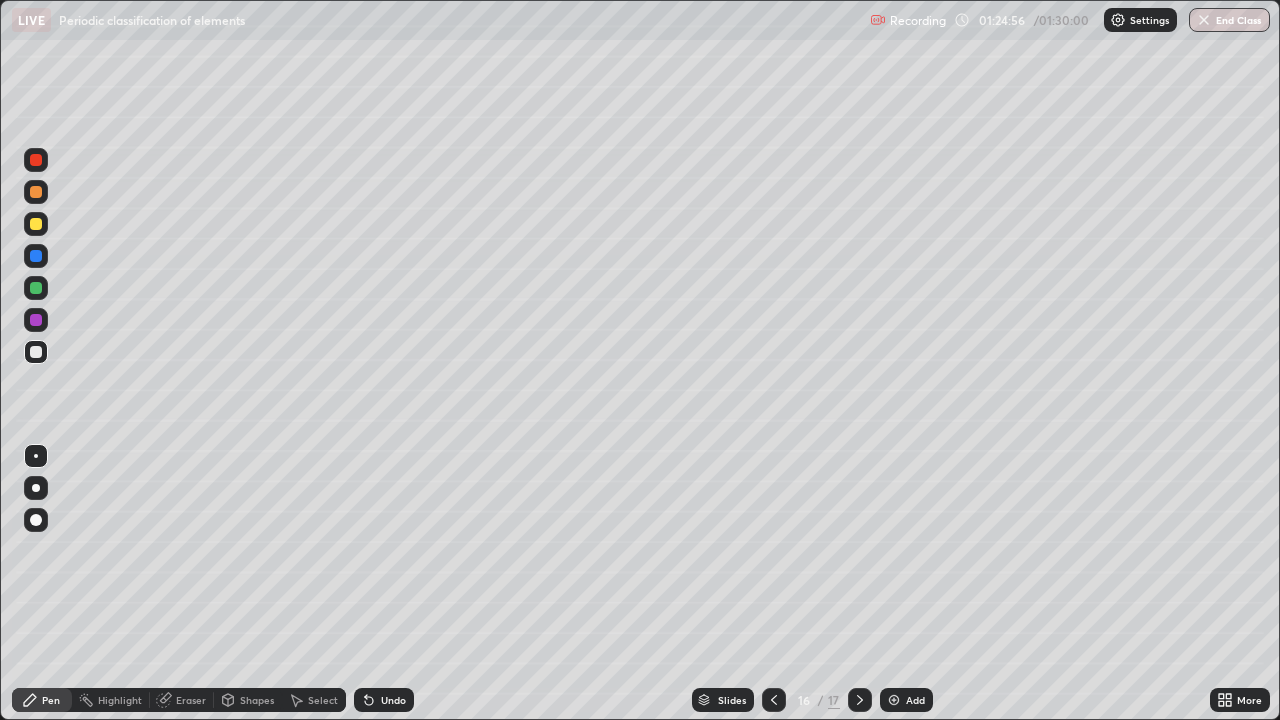 click on "Setting up your live class" at bounding box center (640, 360) 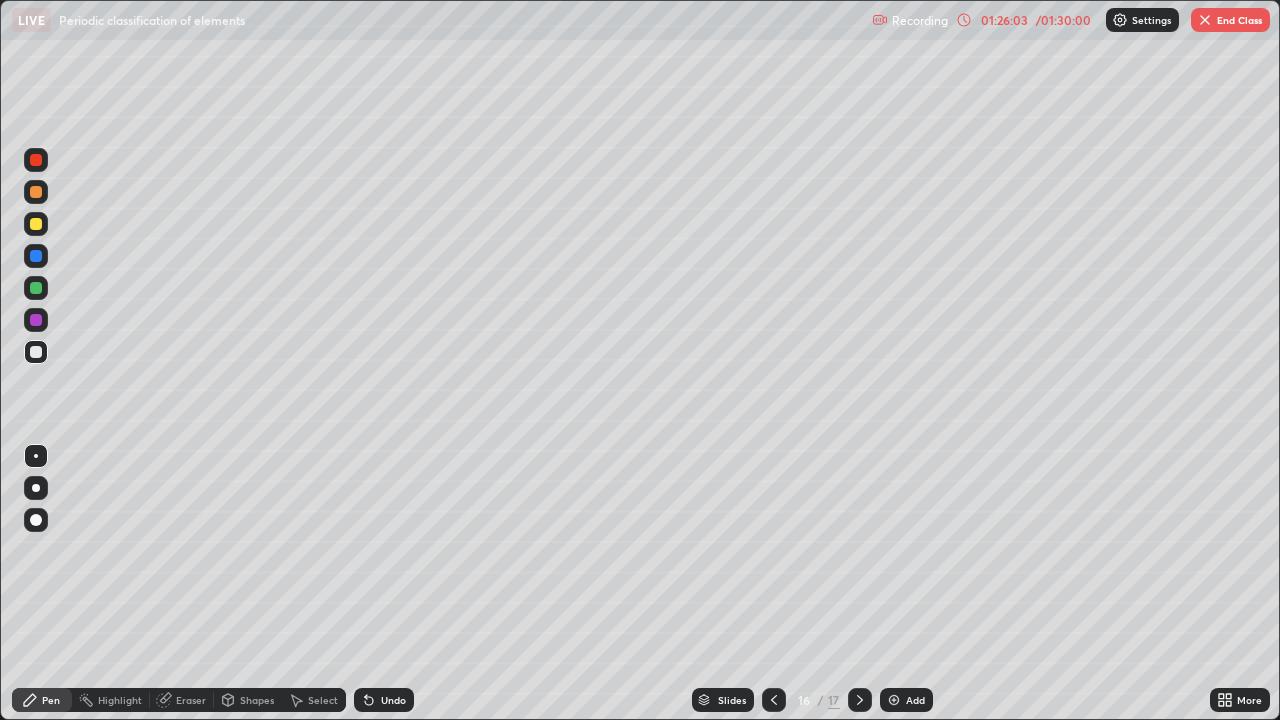 click on "Undo" at bounding box center (393, 700) 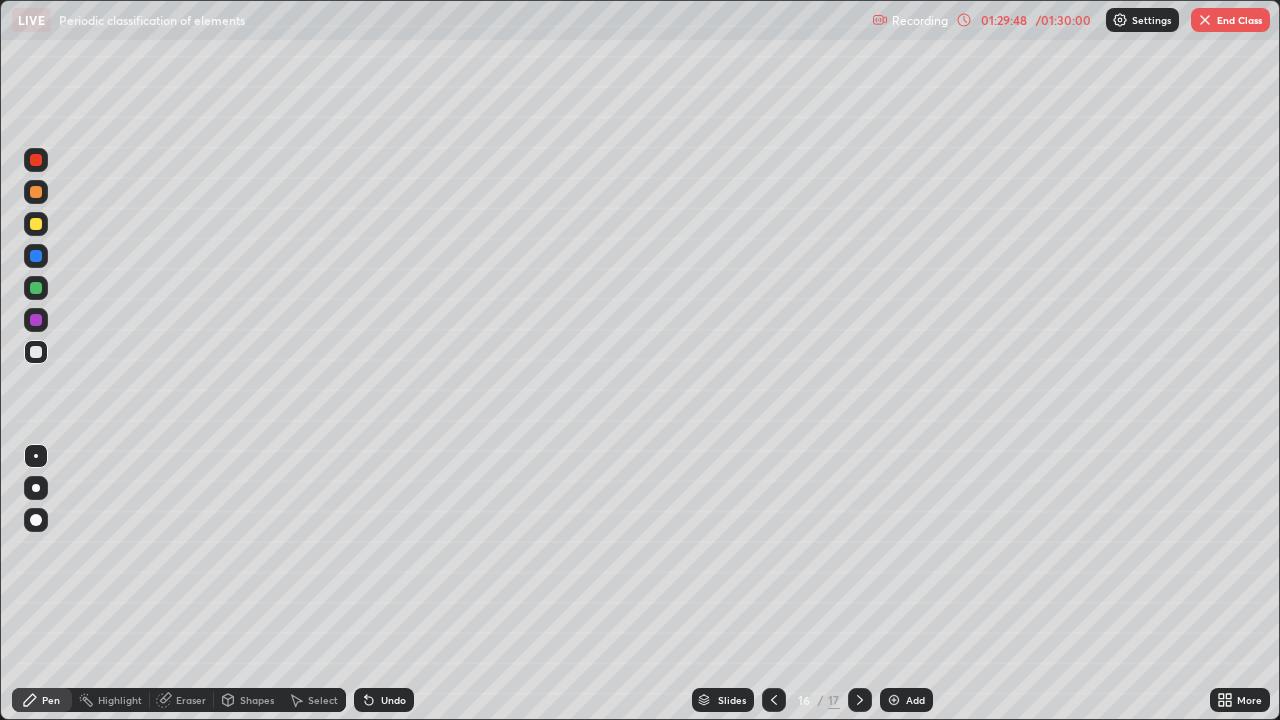 click at bounding box center (1205, 20) 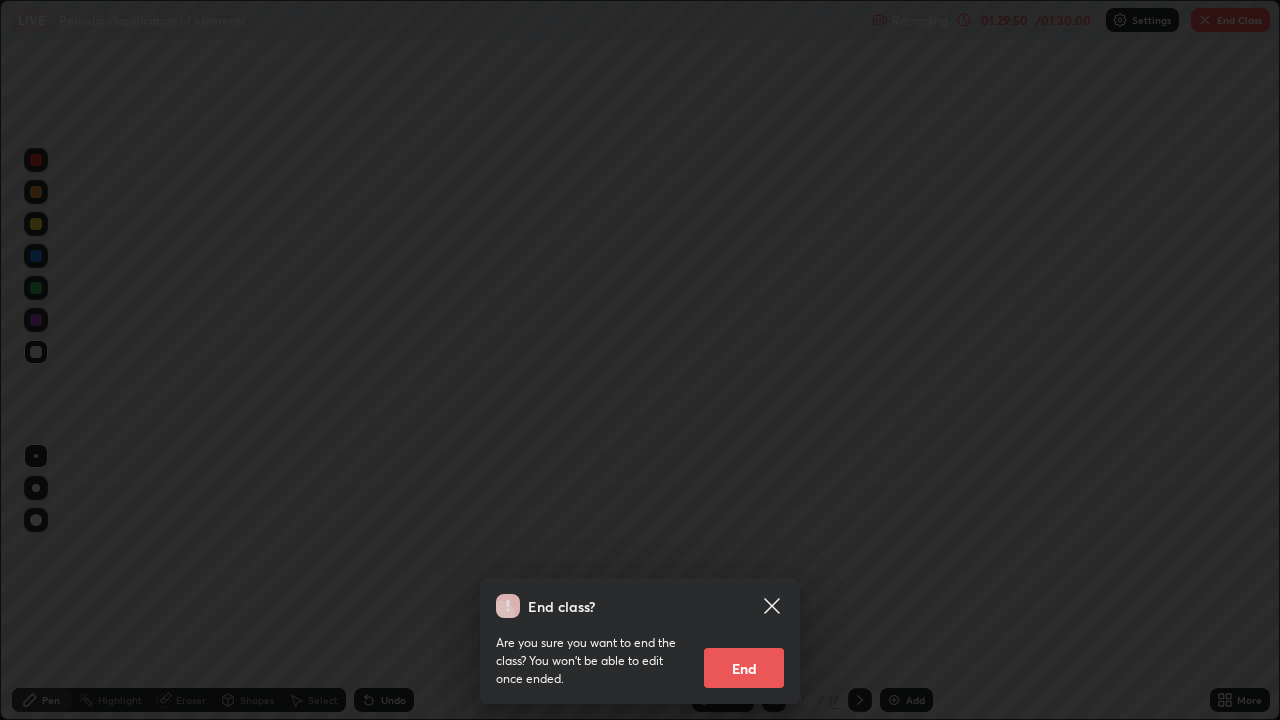 click on "End" at bounding box center (744, 668) 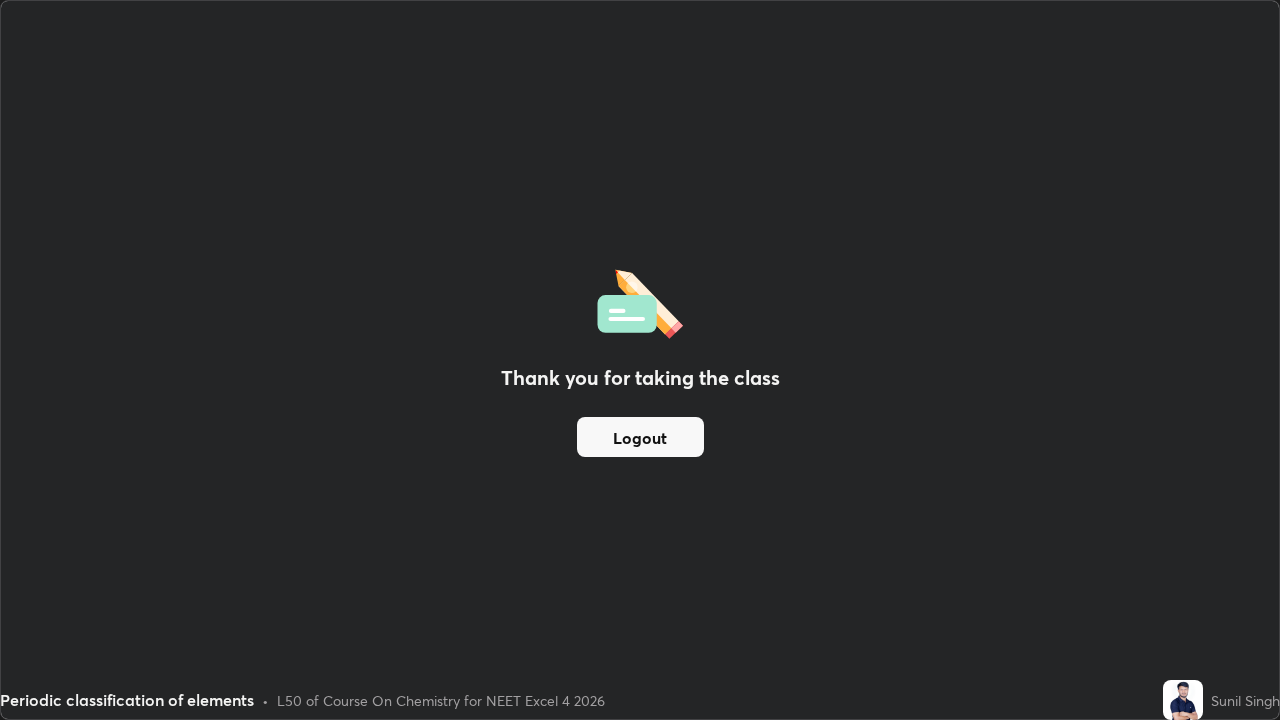 click on "Thank you for taking the class Logout" at bounding box center [640, 360] 